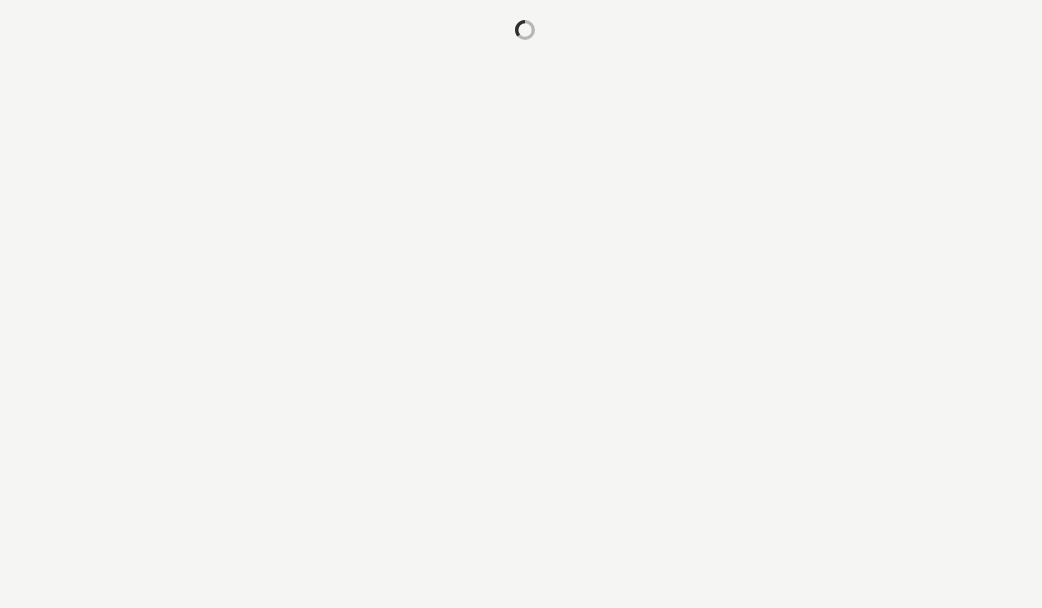 scroll, scrollTop: 0, scrollLeft: 0, axis: both 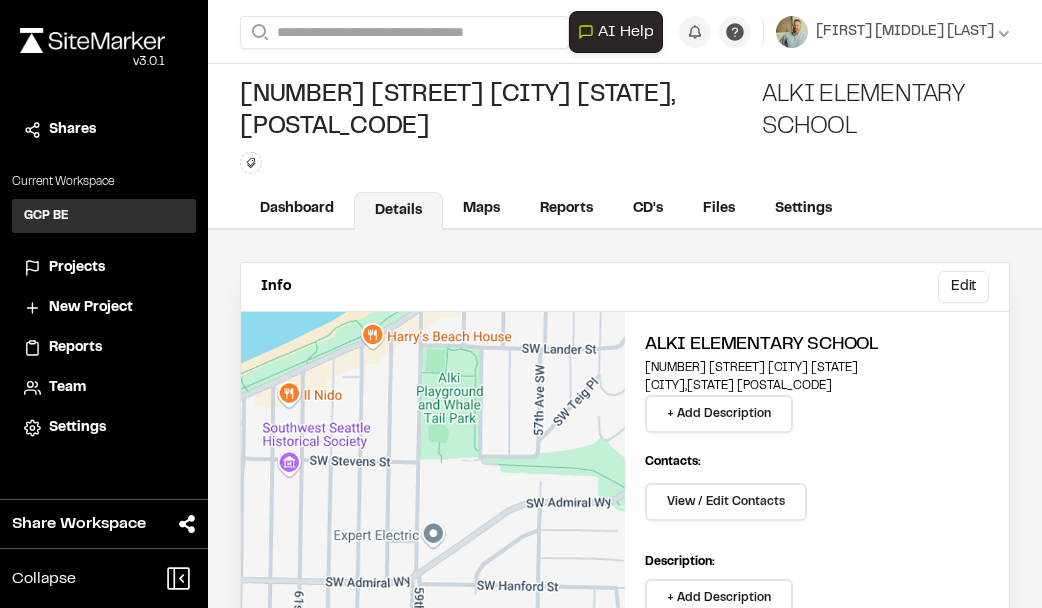 click on "New Project" at bounding box center [91, 308] 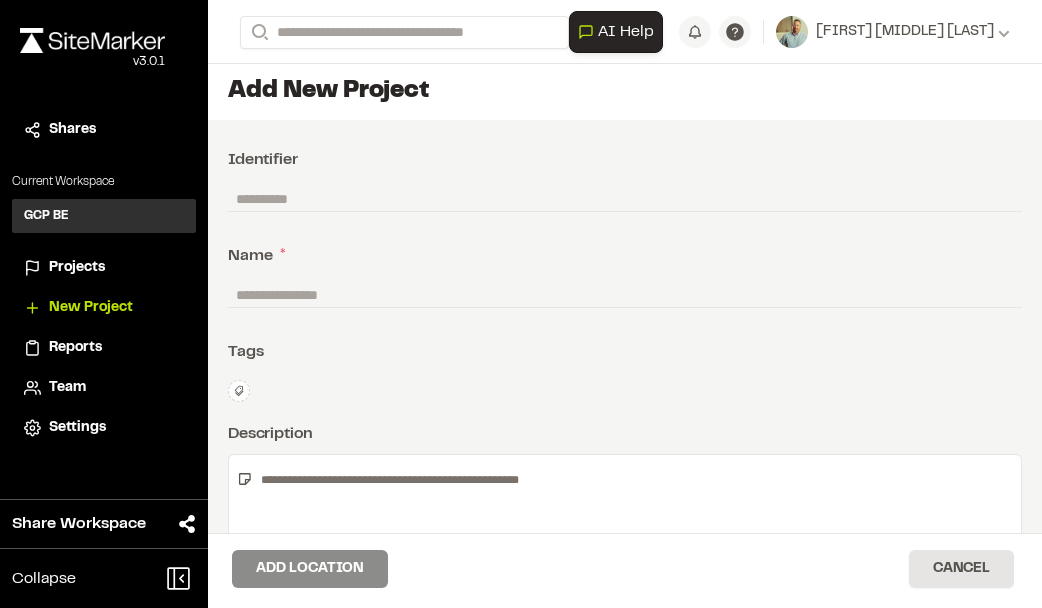 click at bounding box center [625, 199] 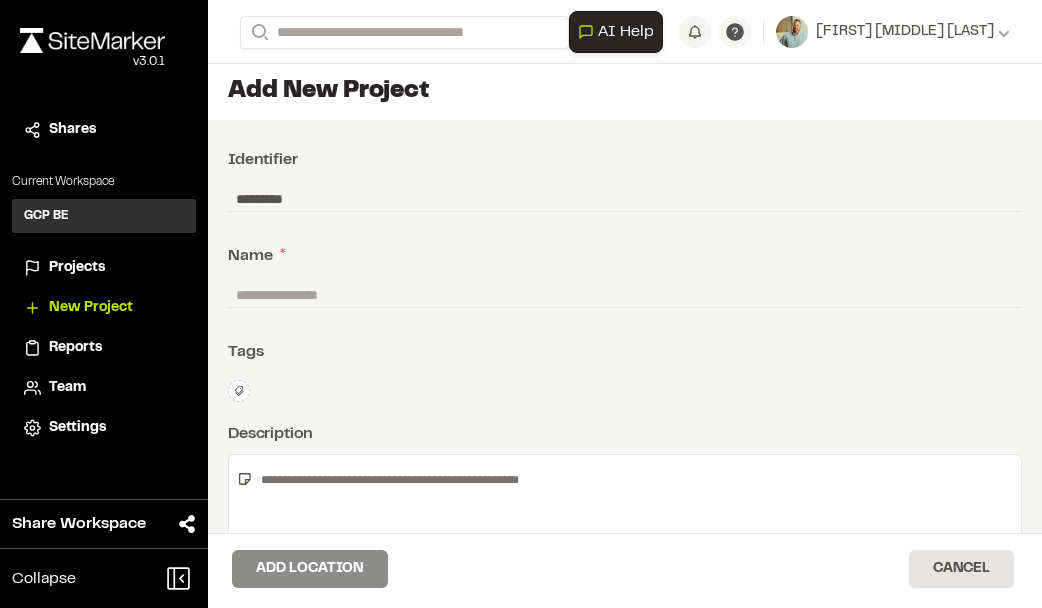 click on "*********" at bounding box center (625, 199) 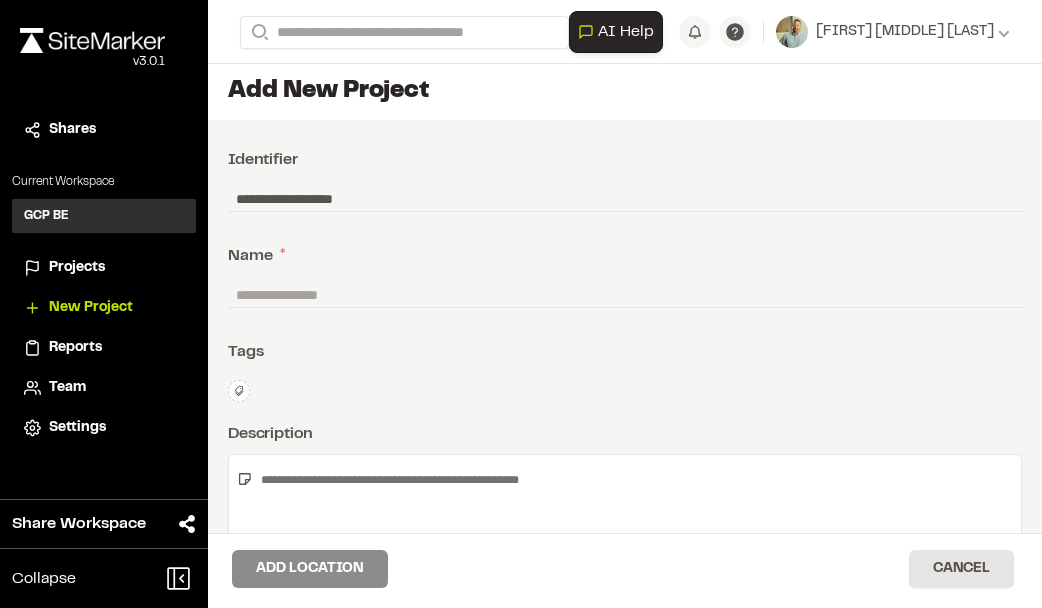 type on "**********" 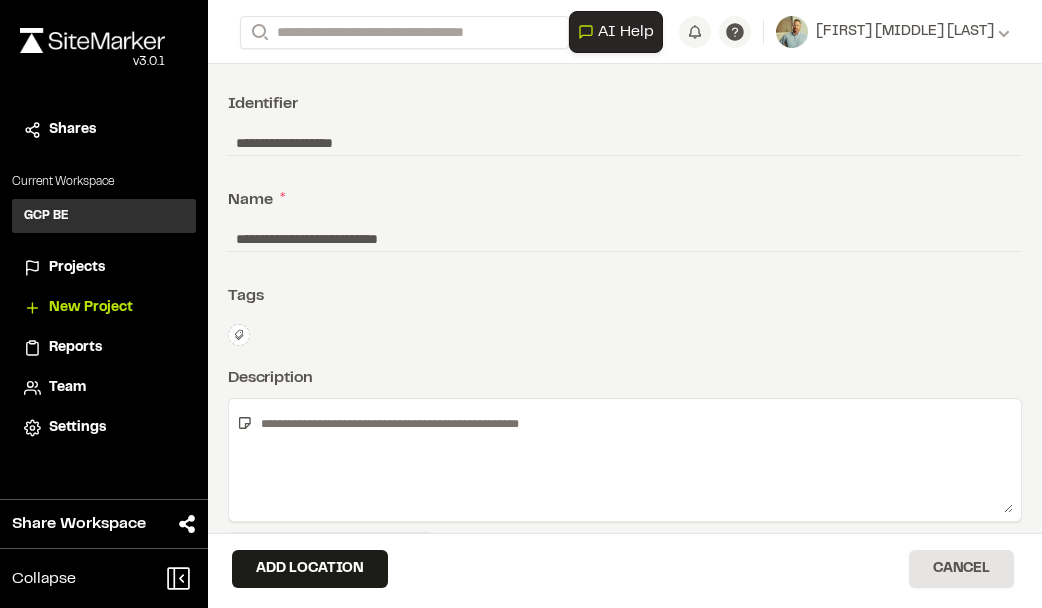 scroll, scrollTop: 79, scrollLeft: 0, axis: vertical 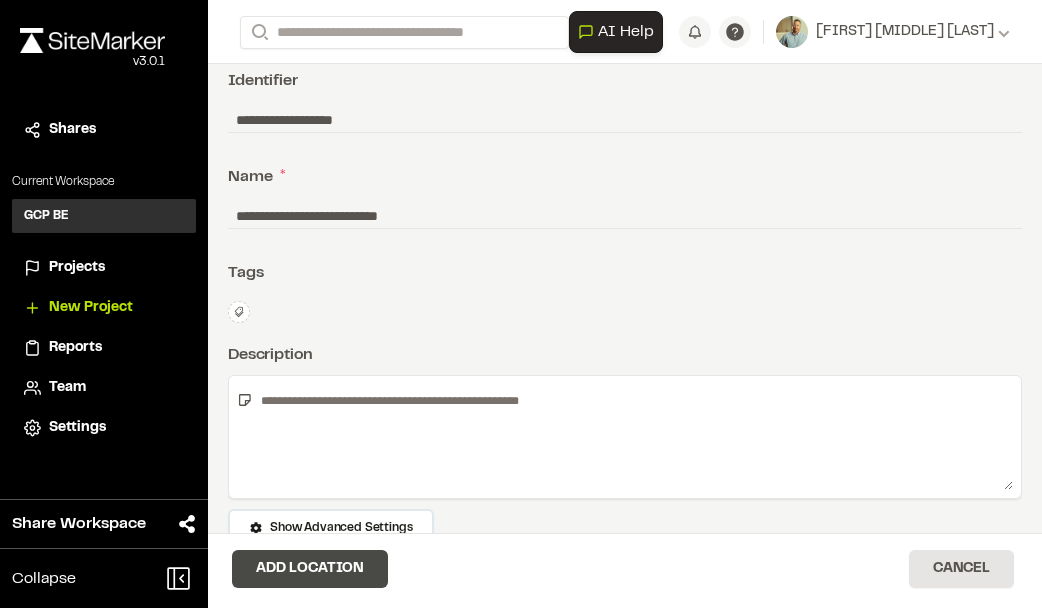 type on "**********" 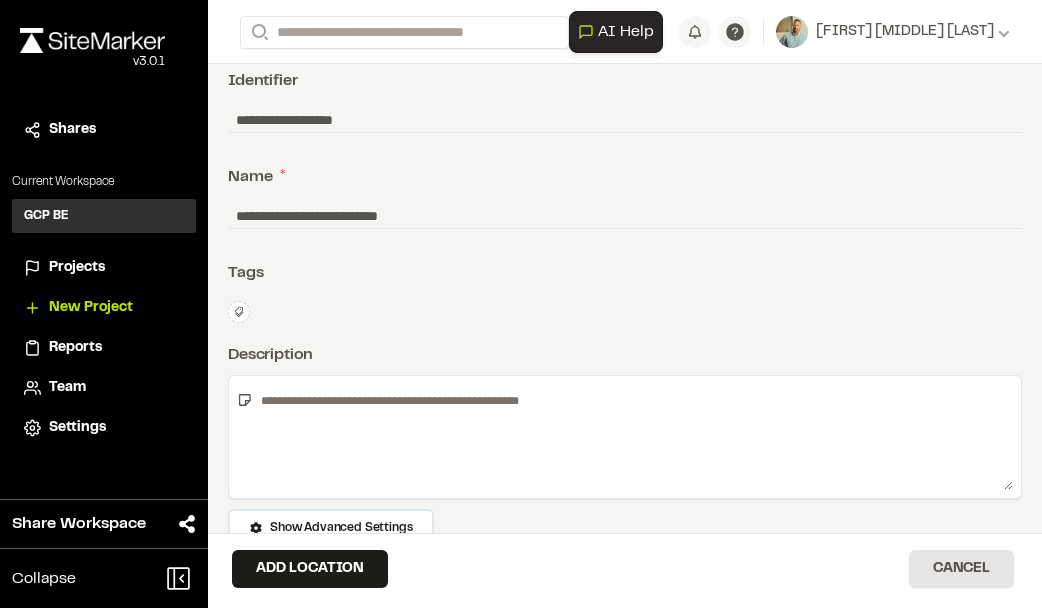 scroll, scrollTop: 16, scrollLeft: 0, axis: vertical 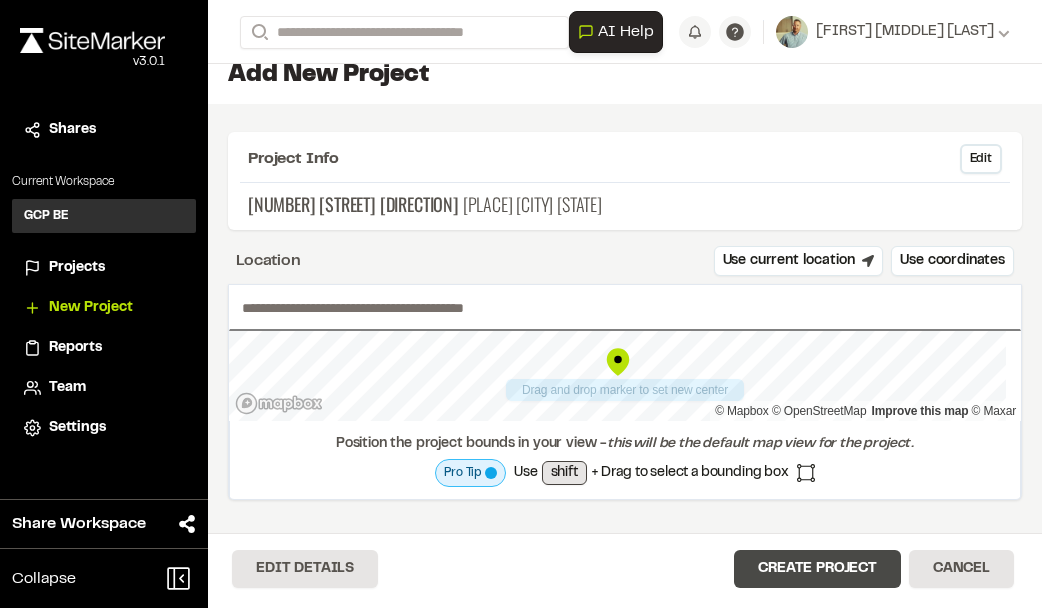 click on "Create Project" at bounding box center [817, 569] 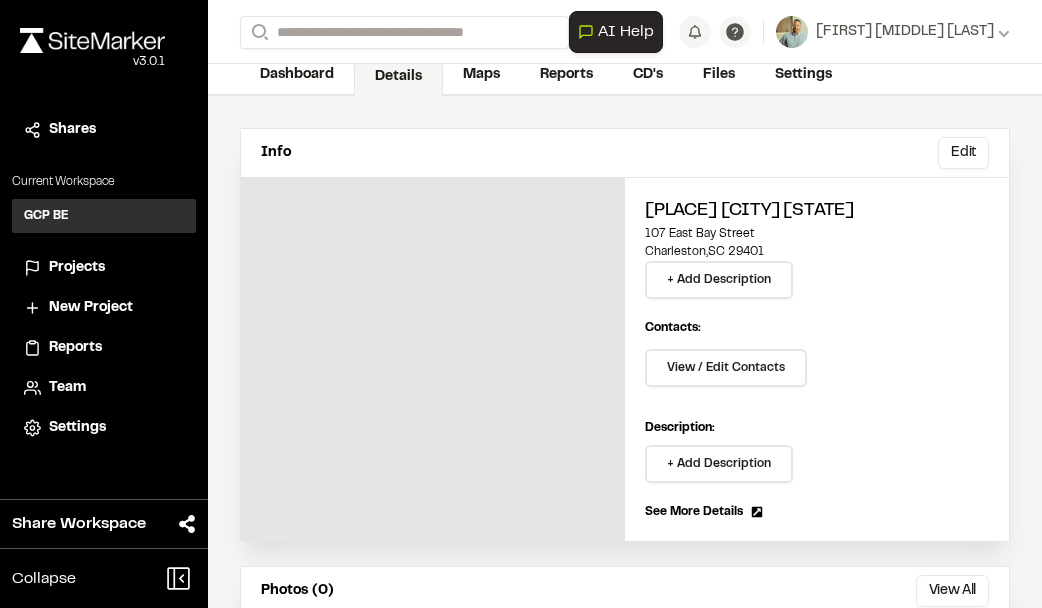 scroll, scrollTop: 100, scrollLeft: 0, axis: vertical 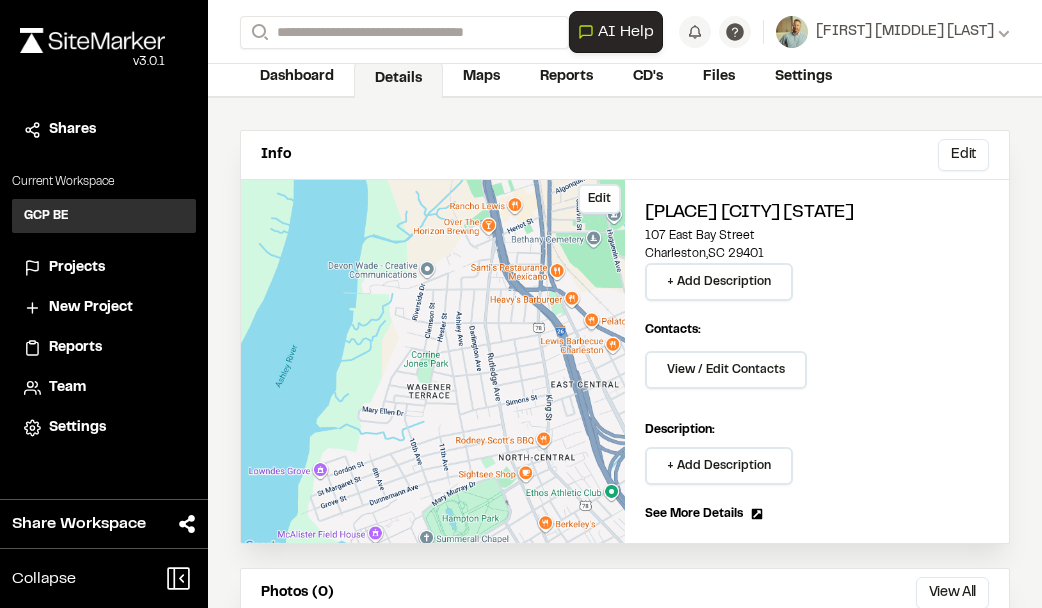 click on "Edit" at bounding box center (433, 361) 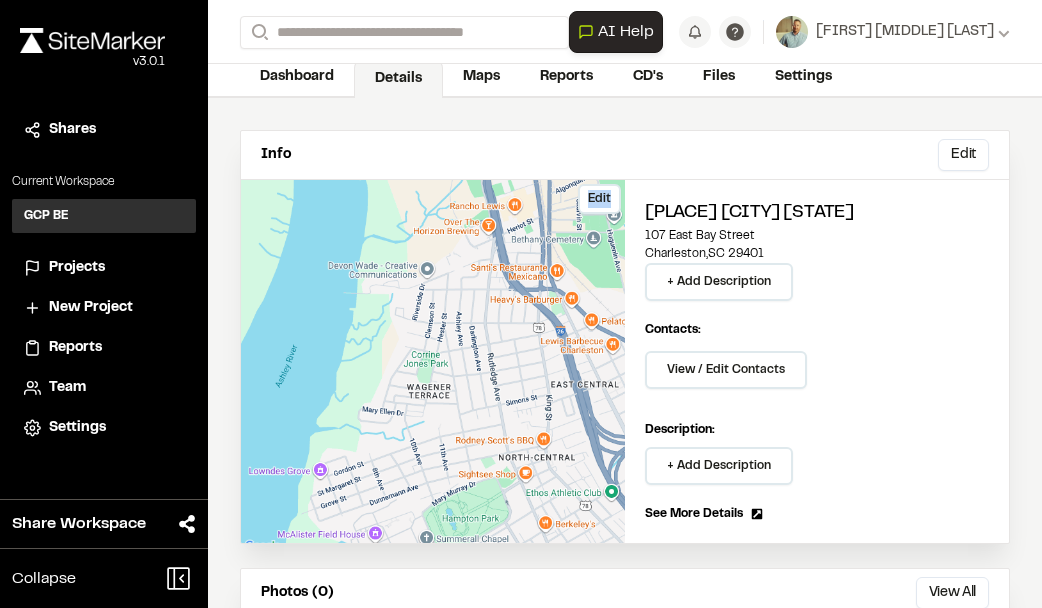 click on "Edit" at bounding box center (433, 361) 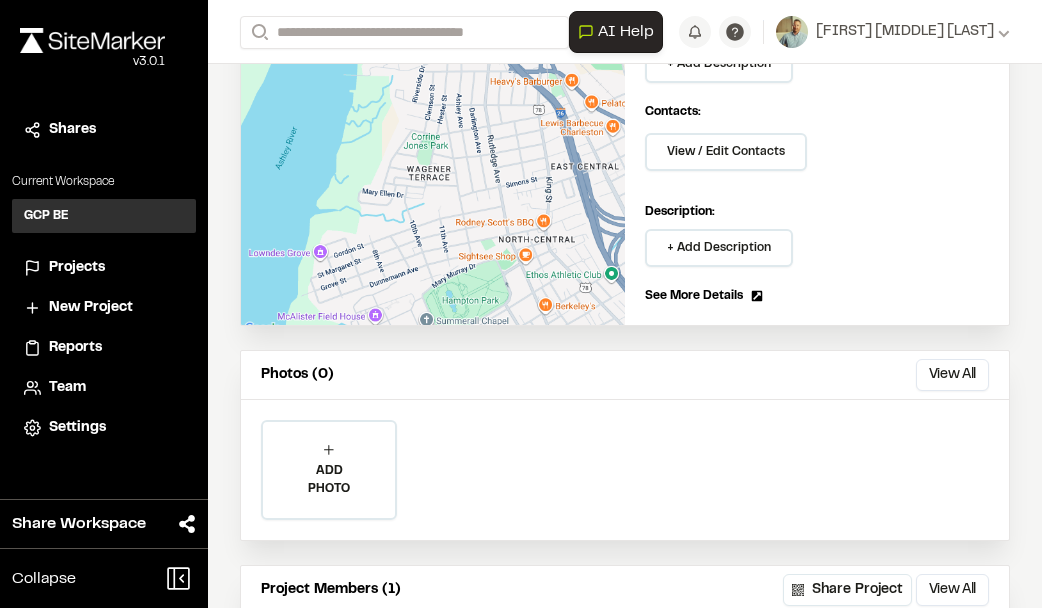 scroll, scrollTop: 100, scrollLeft: 0, axis: vertical 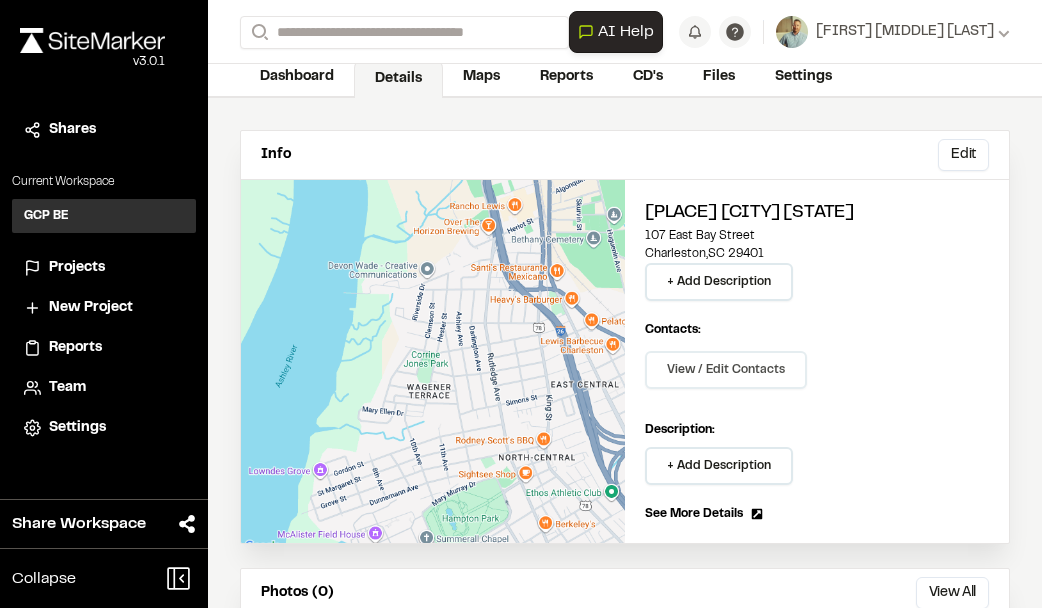 click on "View / Edit Contacts" at bounding box center [726, 370] 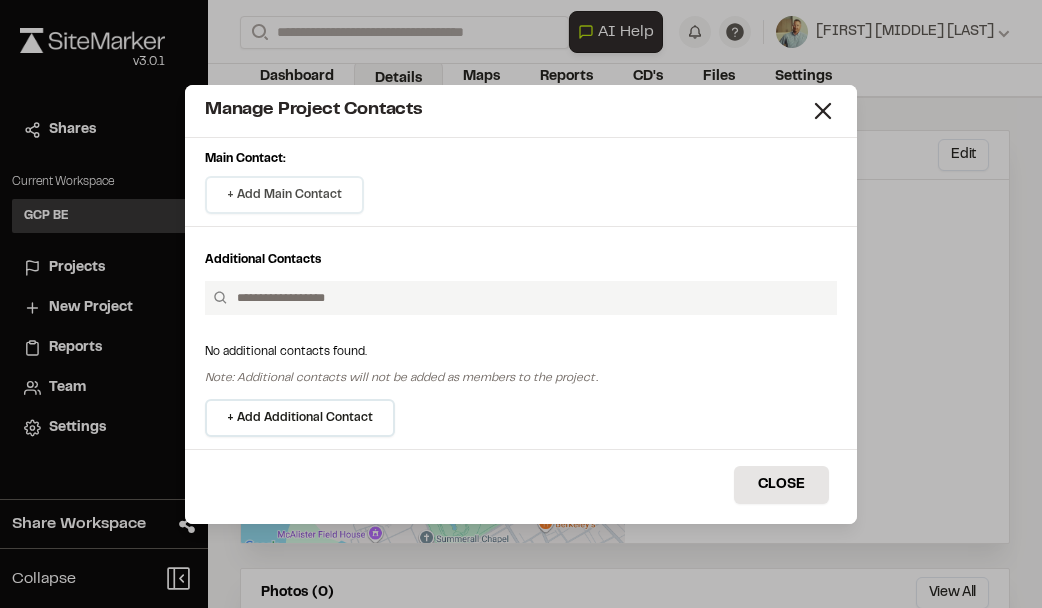 click on "+ Add Main Contact" at bounding box center [284, 195] 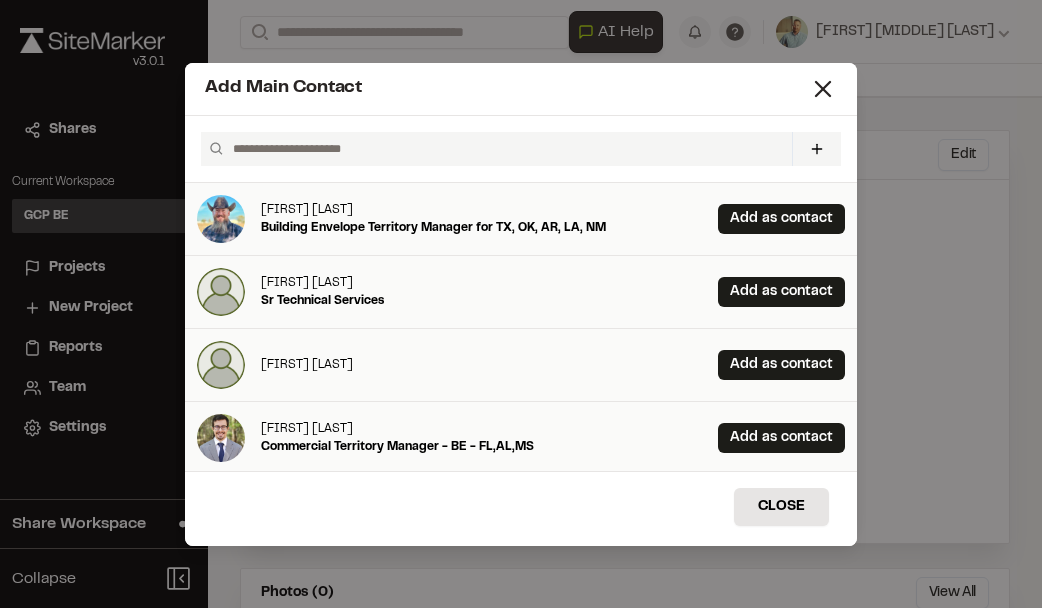 click at bounding box center [504, 149] 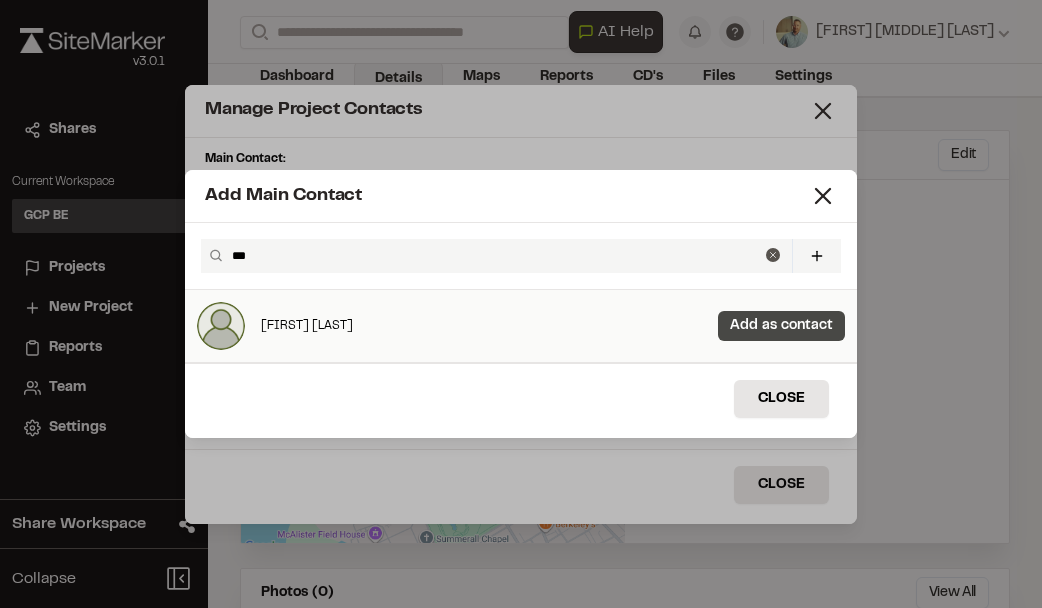 type on "***" 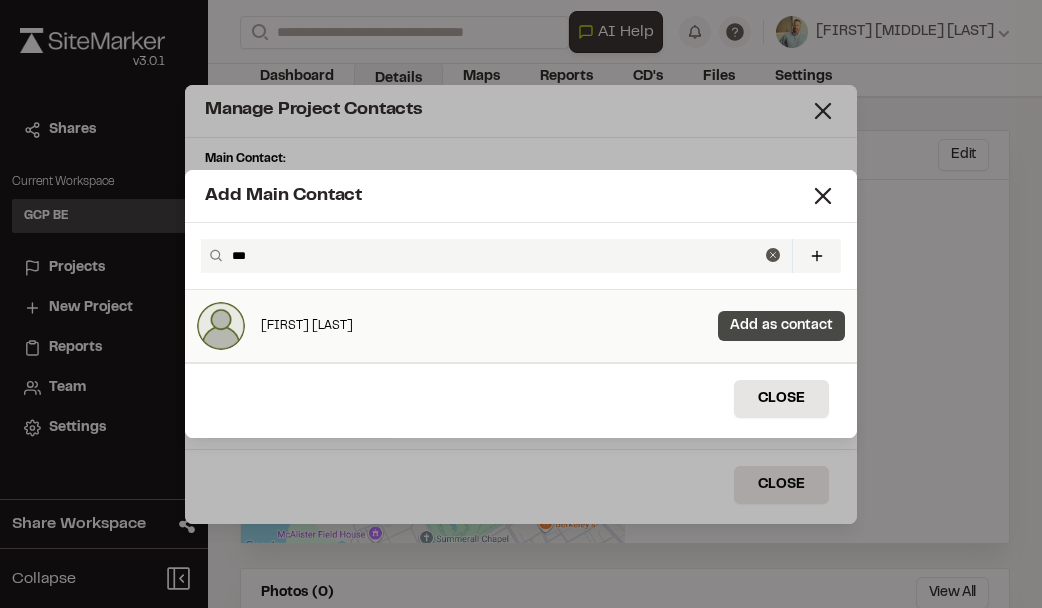 click on "Add as contact" at bounding box center (781, 326) 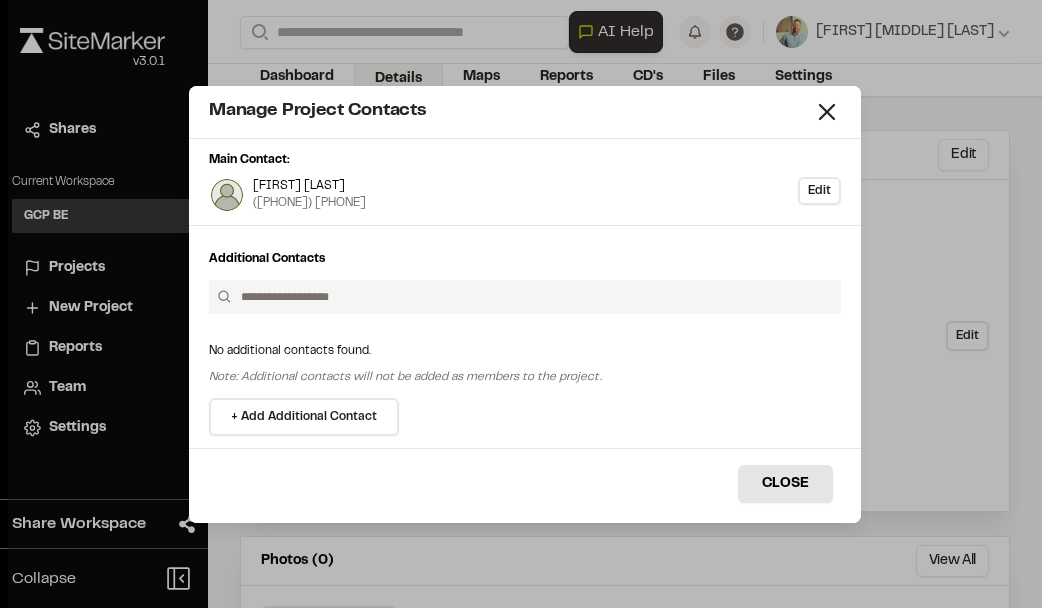click at bounding box center [533, 297] 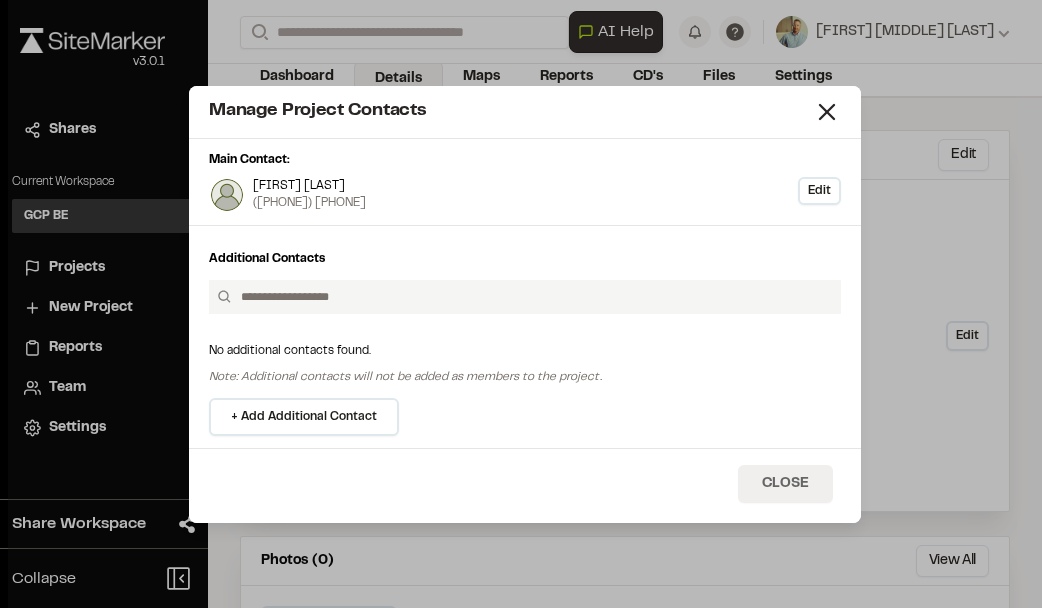 click on "Close" at bounding box center (785, 484) 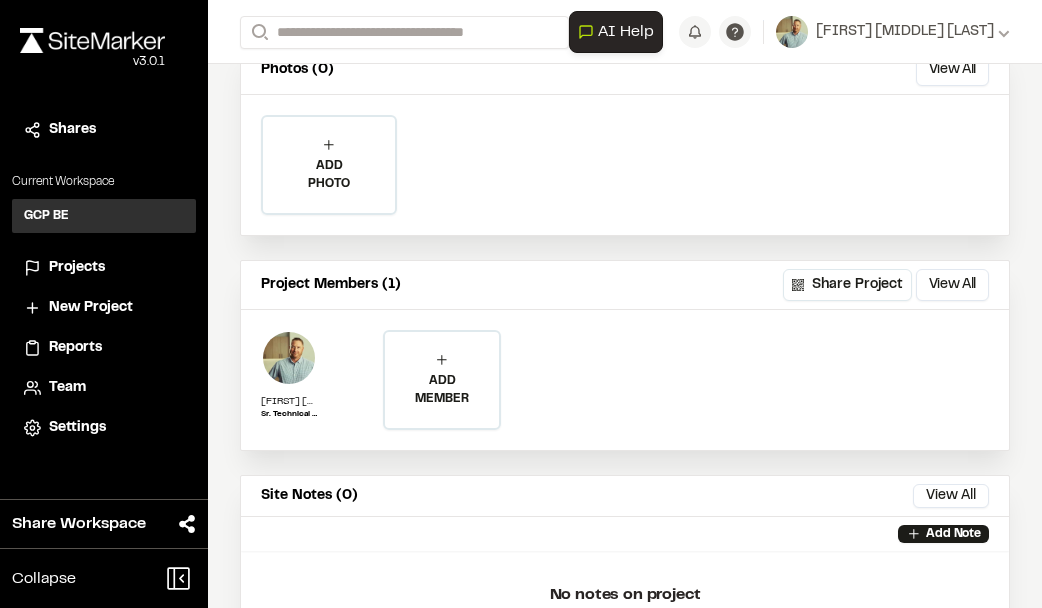 scroll, scrollTop: 700, scrollLeft: 0, axis: vertical 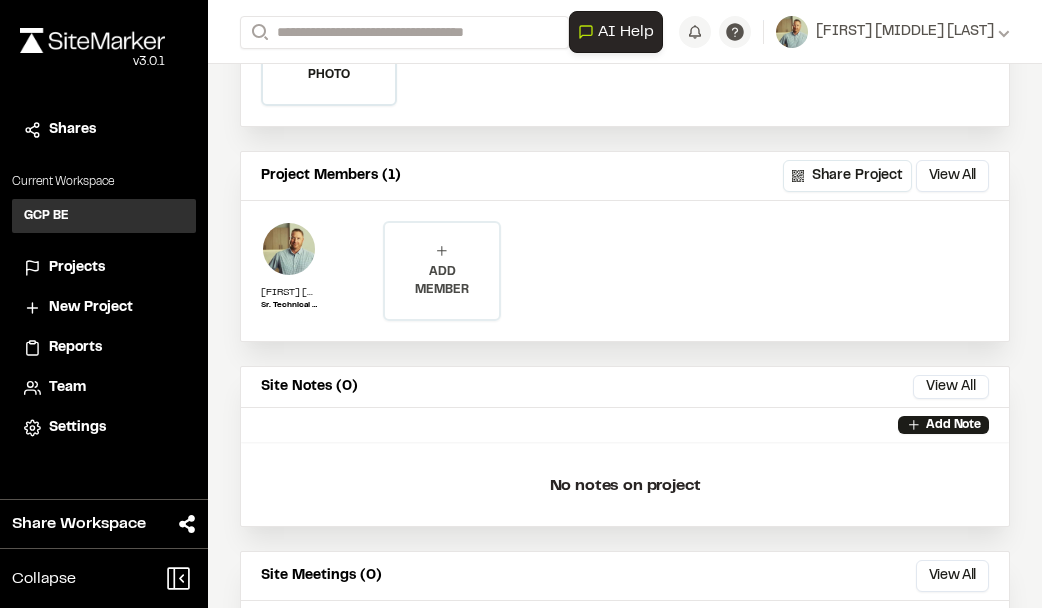 click on "ADD MEMBER" at bounding box center (442, 281) 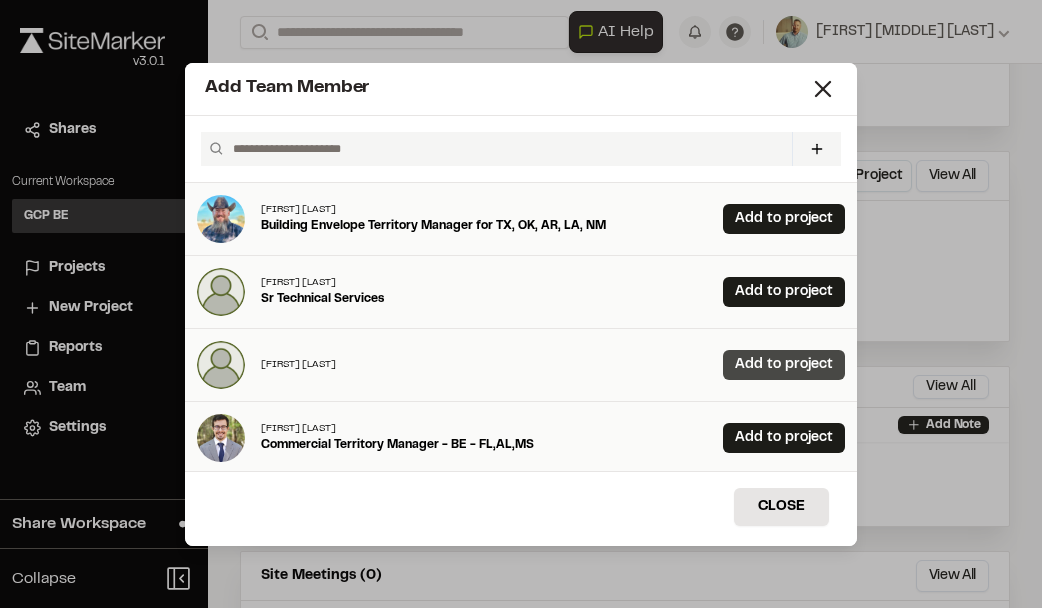 click on "Add to project" at bounding box center [784, 365] 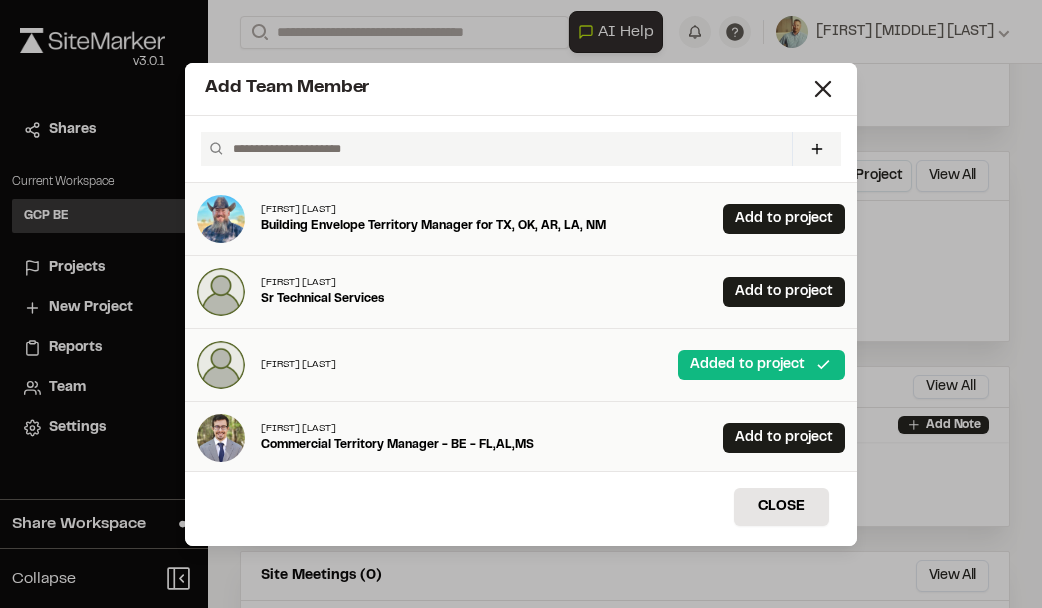 click at bounding box center (504, 149) 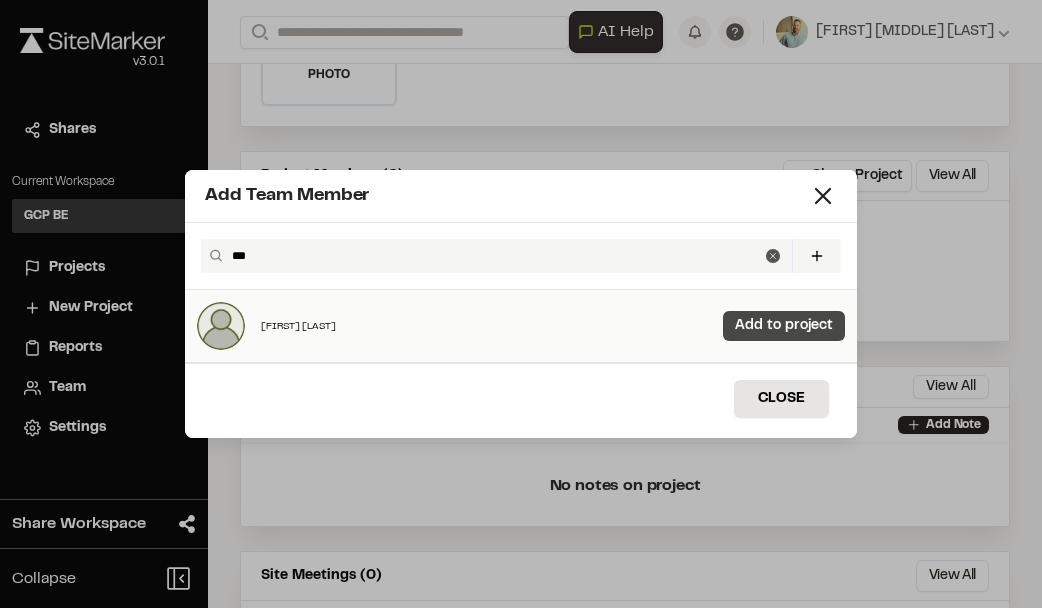 type on "***" 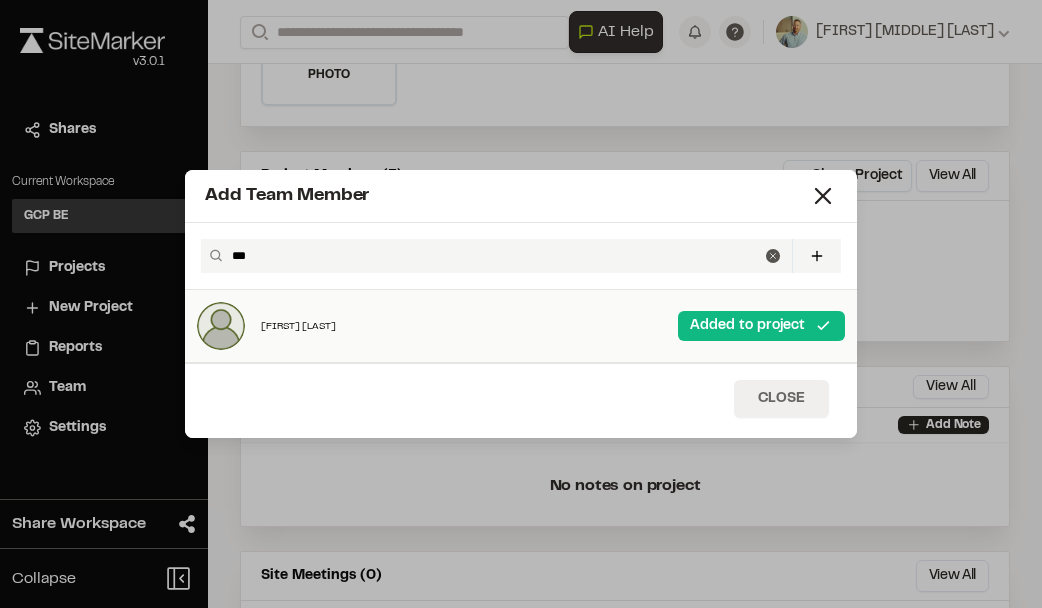 click on "Close" at bounding box center [781, 399] 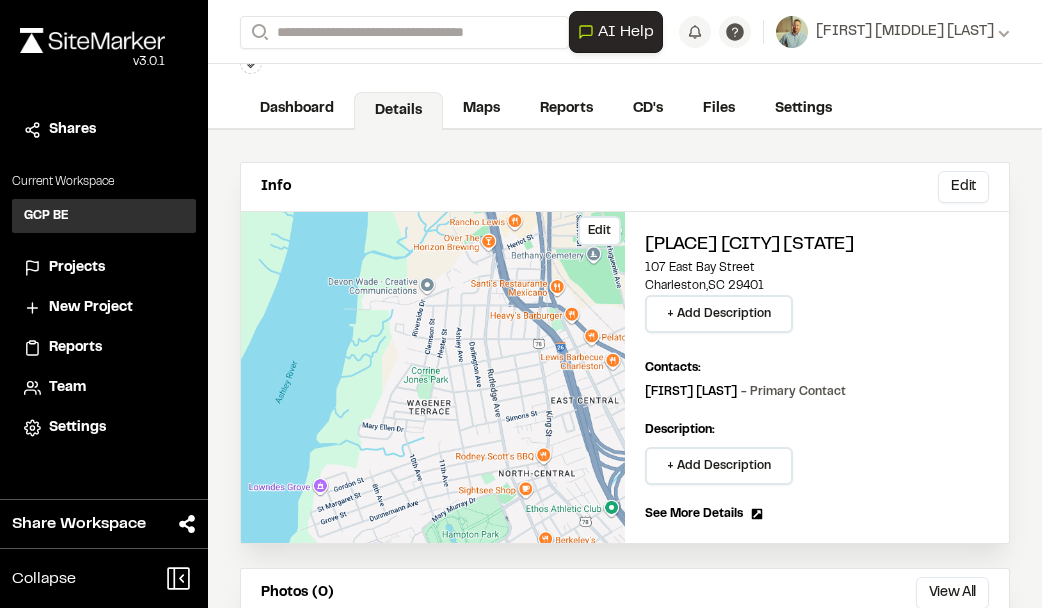 scroll, scrollTop: 0, scrollLeft: 0, axis: both 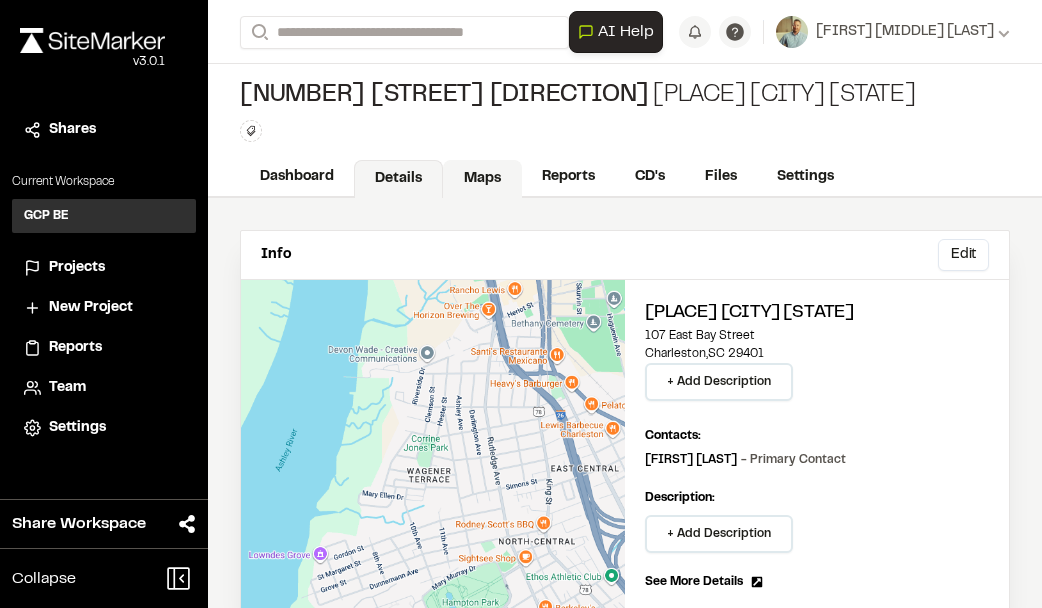 click on "Maps" at bounding box center (482, 179) 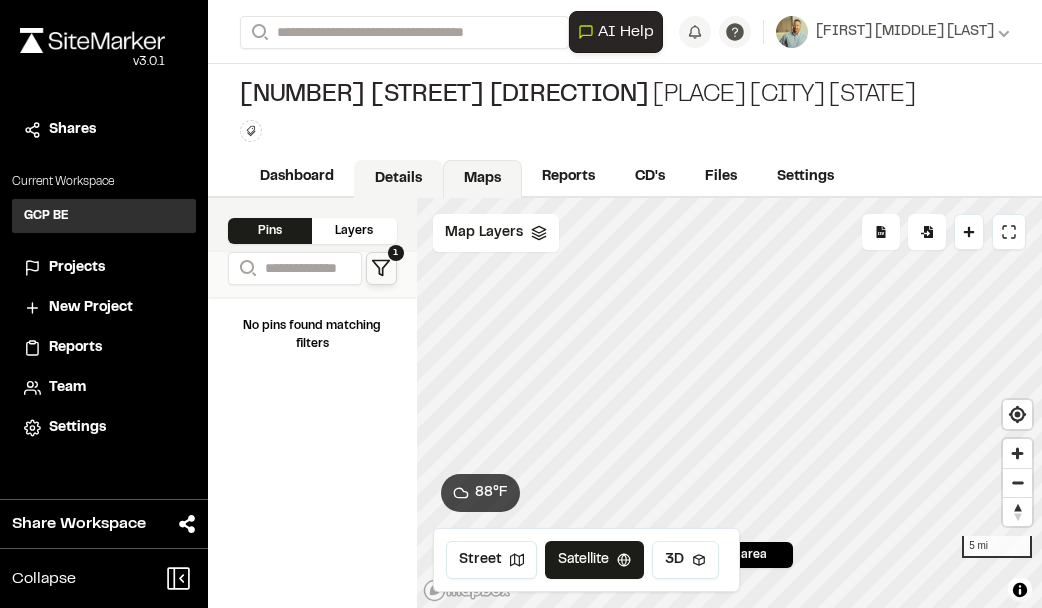 click on "Details" at bounding box center (398, 179) 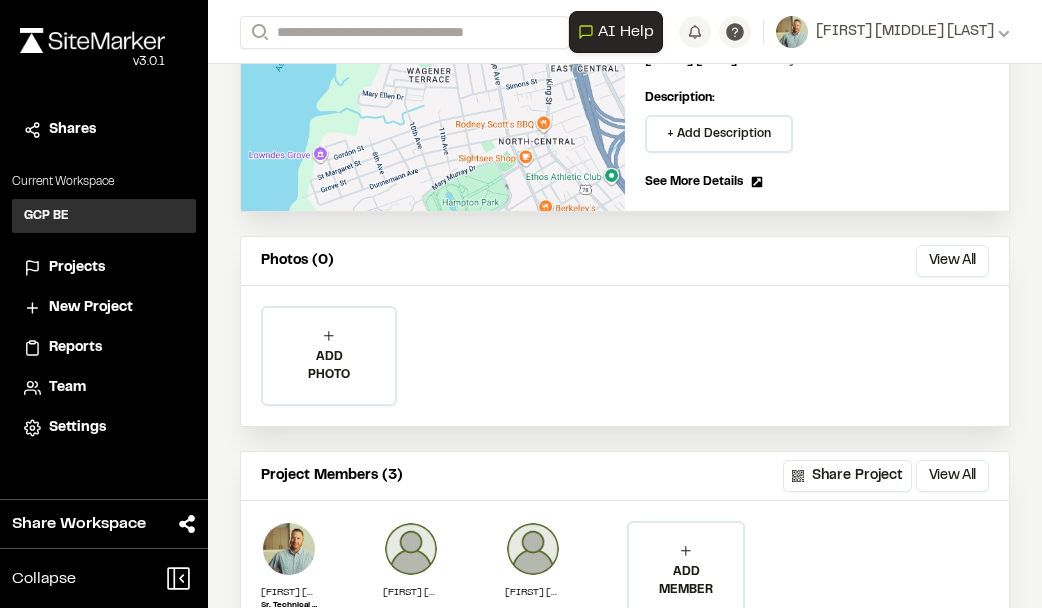 scroll, scrollTop: 0, scrollLeft: 0, axis: both 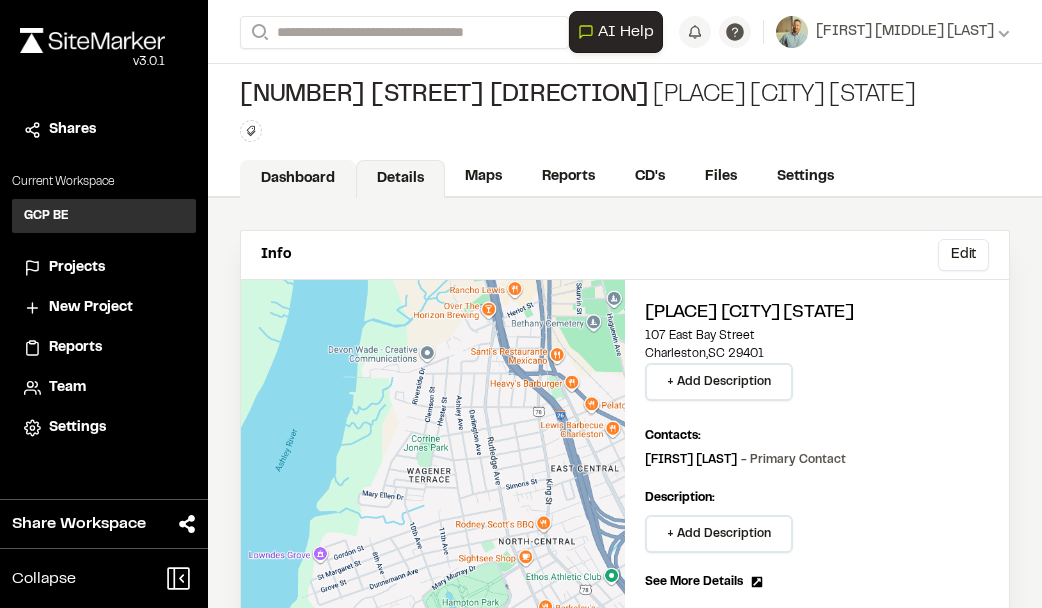 click on "Dashboard" at bounding box center [298, 179] 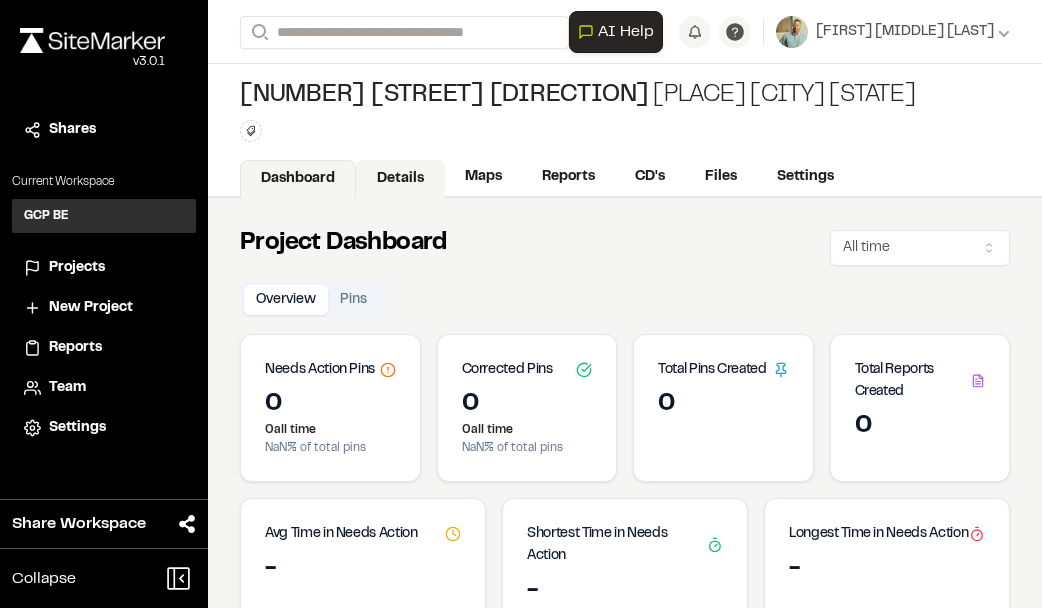 click on "Details" at bounding box center [400, 179] 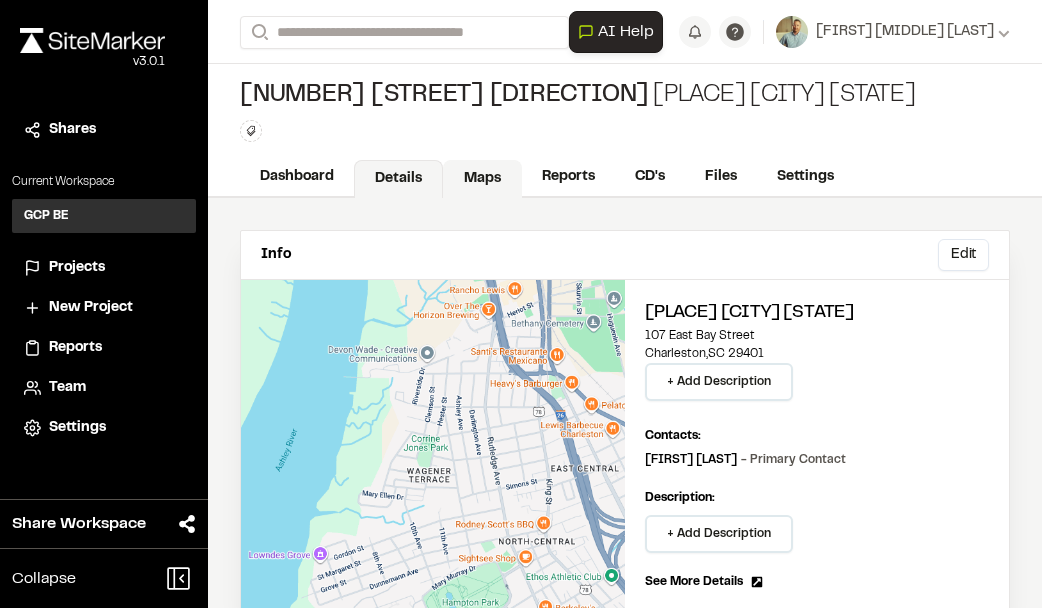 click on "Maps" at bounding box center (482, 179) 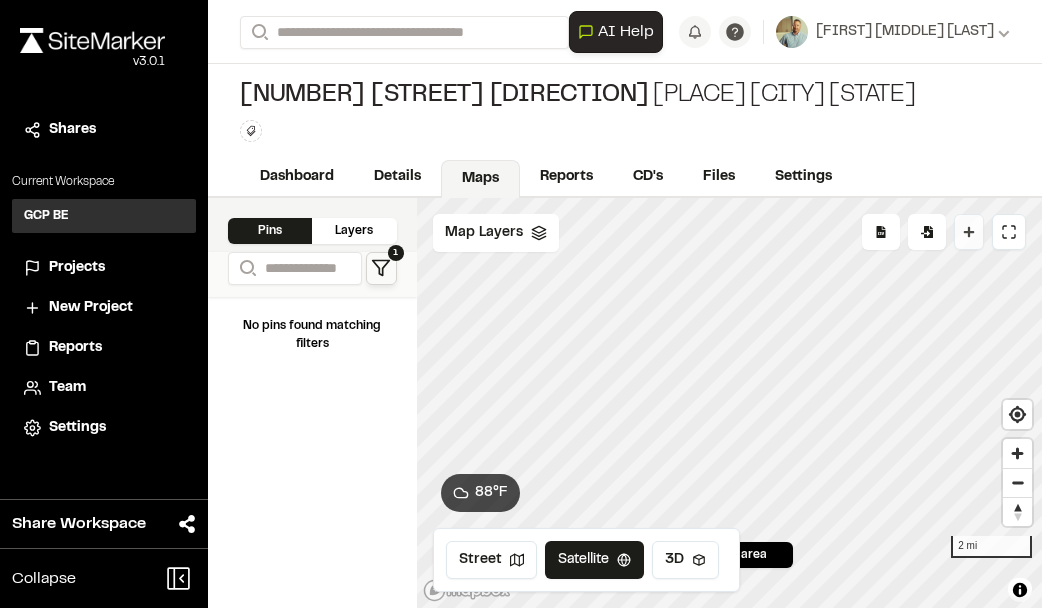 click on "Drop Pin" at bounding box center [969, 232] 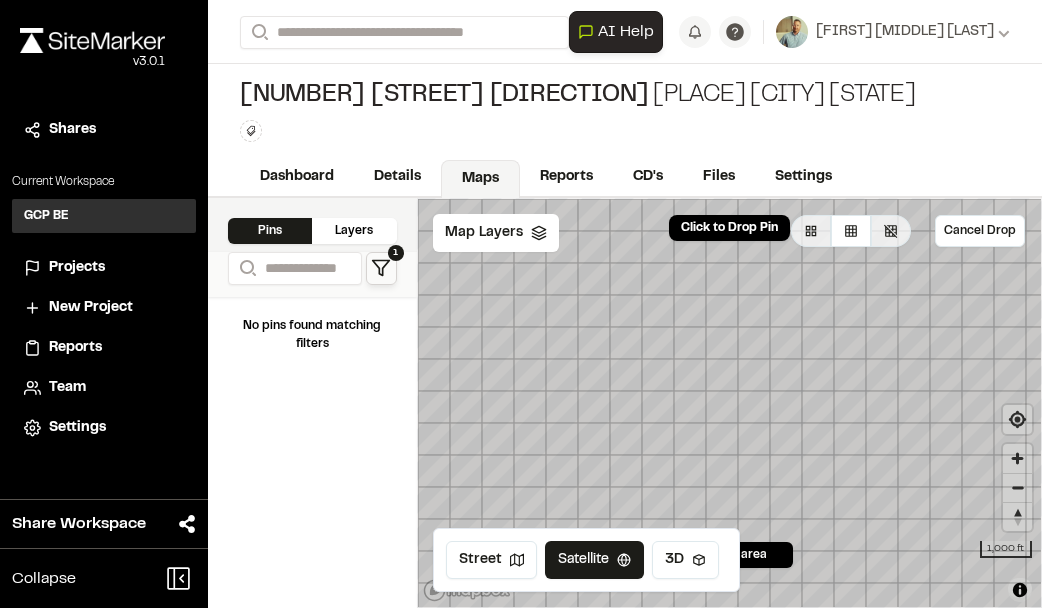 click on "**********" at bounding box center [521, 304] 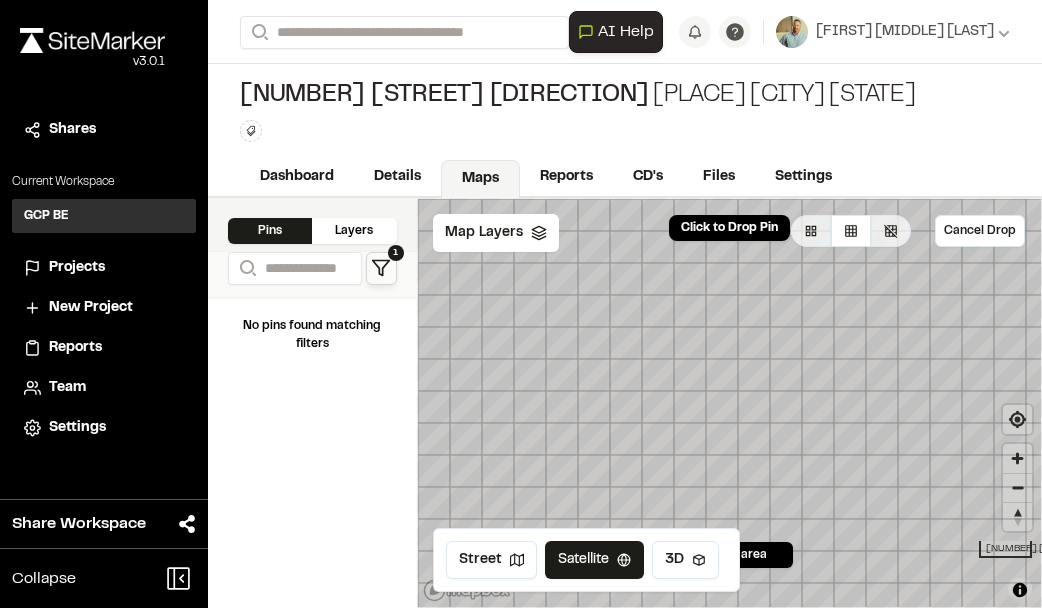 click on "Click to Drop Pin Cancel Drop 0  pins in area Map Layers Street Satellite 3D 500 ft © Mapbox   © OpenStreetMap   Improve this map   © Maxar" at bounding box center (730, 403) 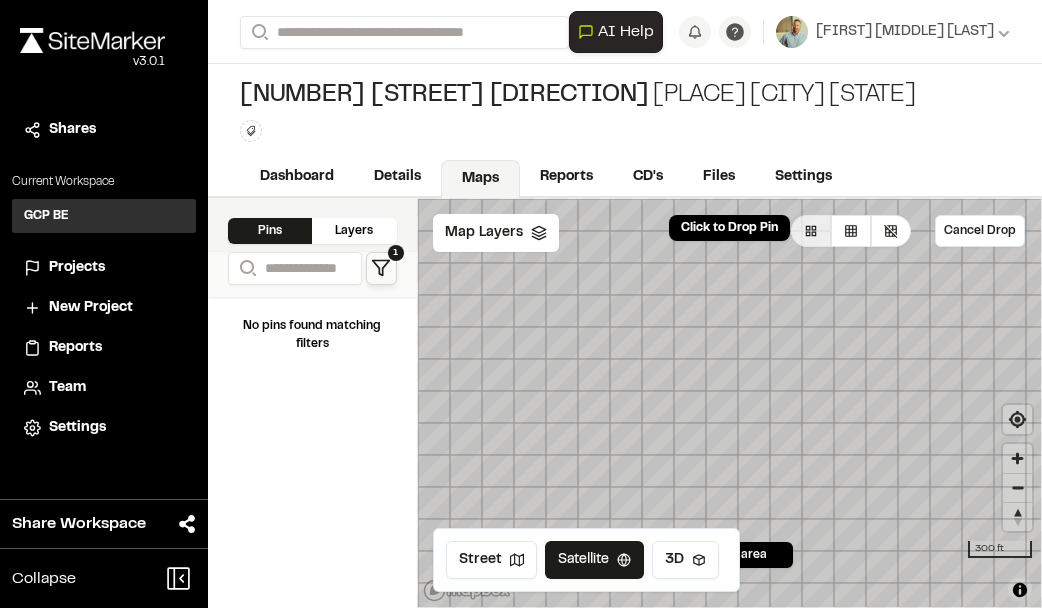 click on "Click to Drop Pin Cancel Drop 0  pins in area Map Layers Street Satellite 3D 300 ft © Mapbox   © OpenStreetMap   Improve this map   © Maxar" at bounding box center [730, 403] 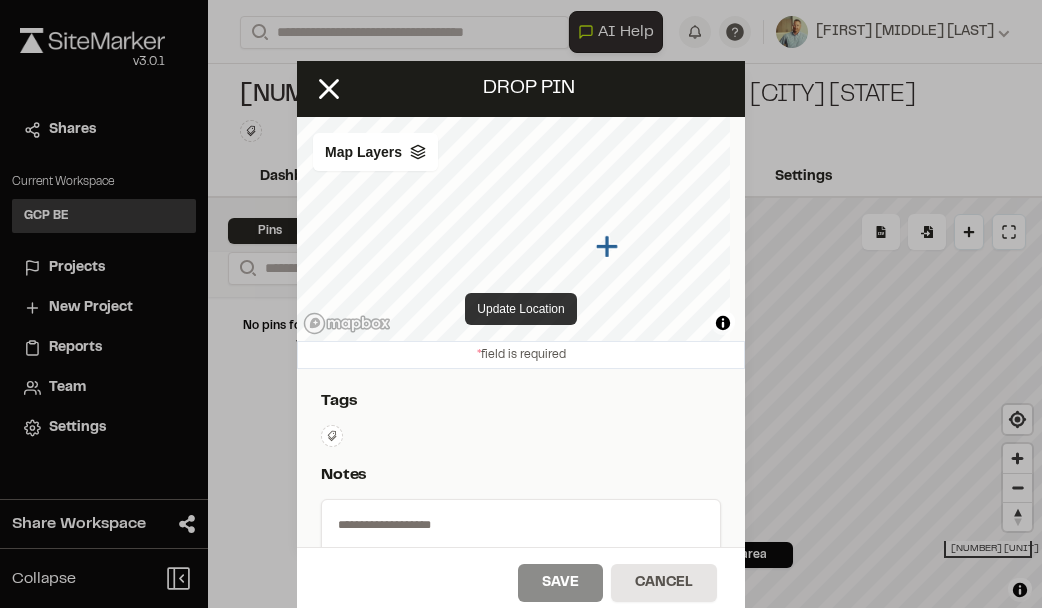 click on "Update Location" at bounding box center [520, 309] 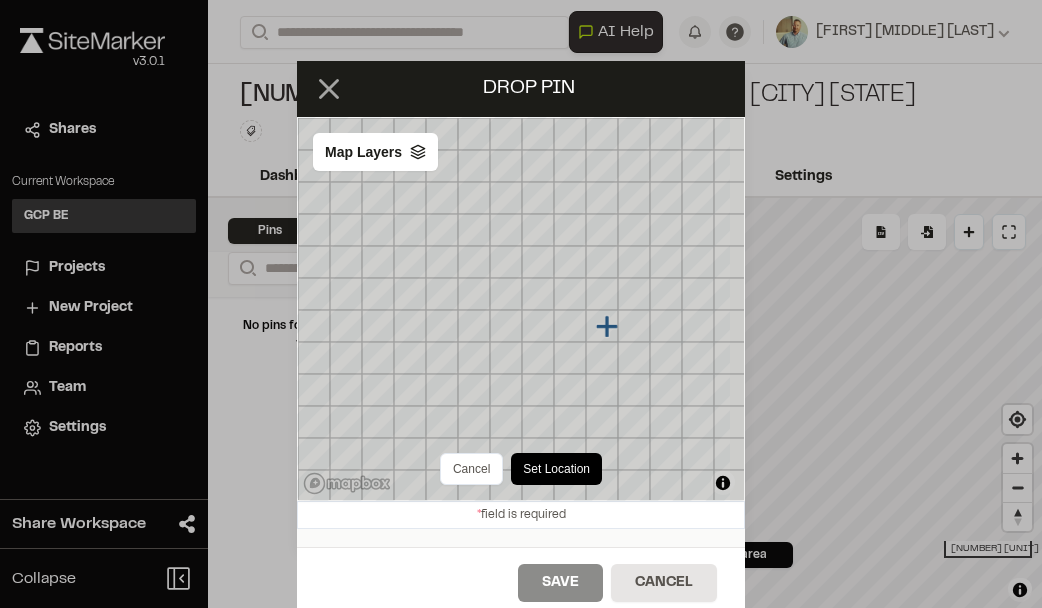 click 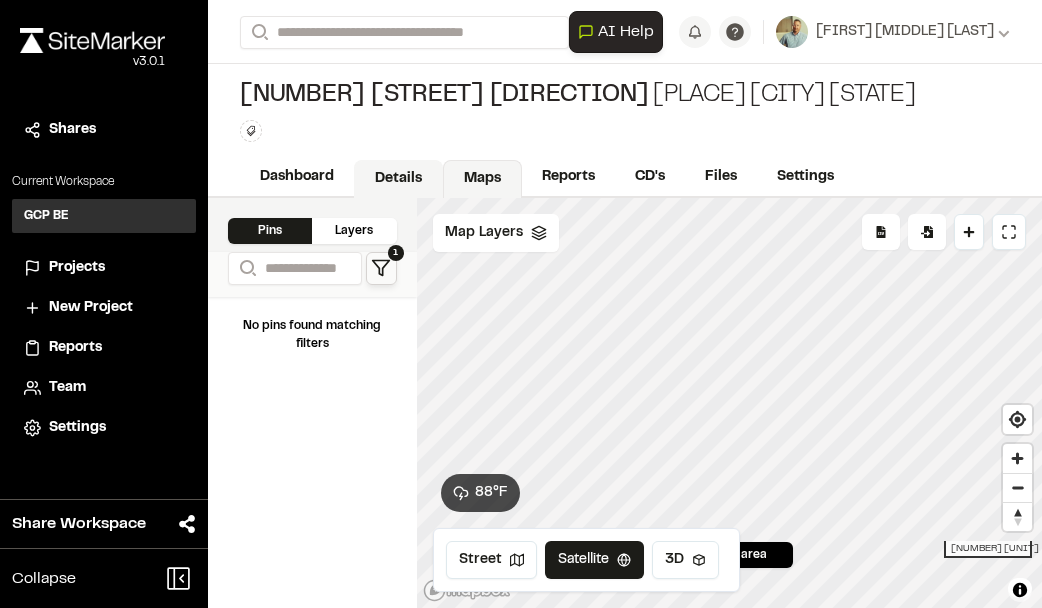 click on "Details" at bounding box center [398, 179] 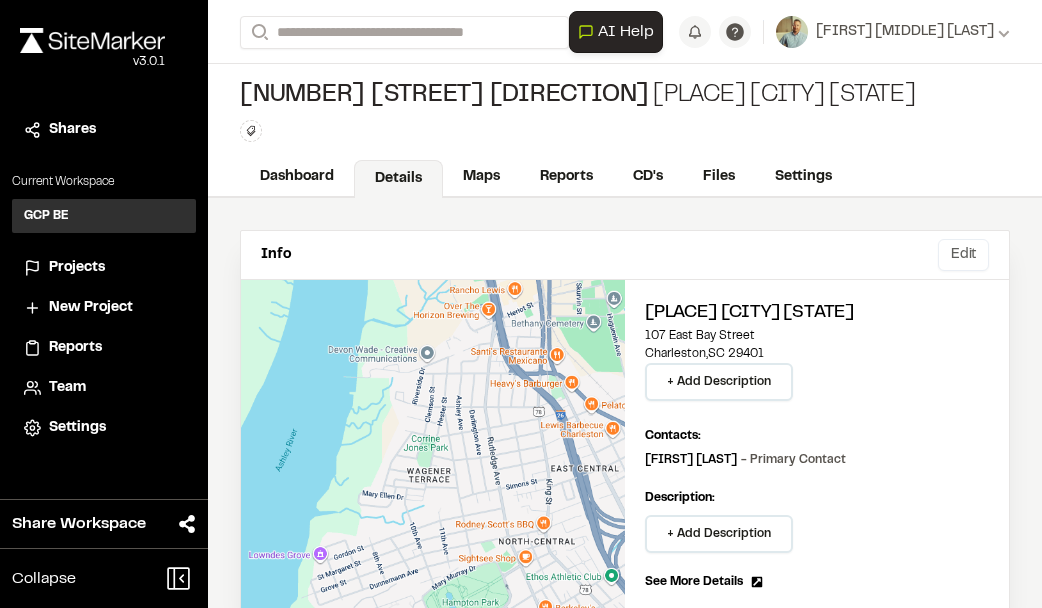 click on "Edit" at bounding box center [963, 255] 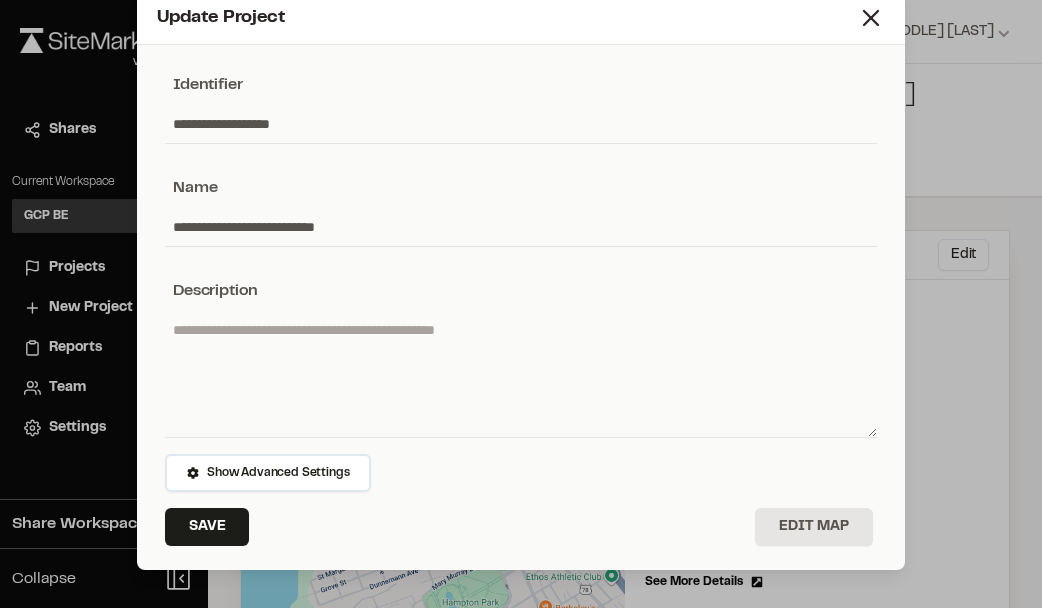 scroll, scrollTop: 0, scrollLeft: 0, axis: both 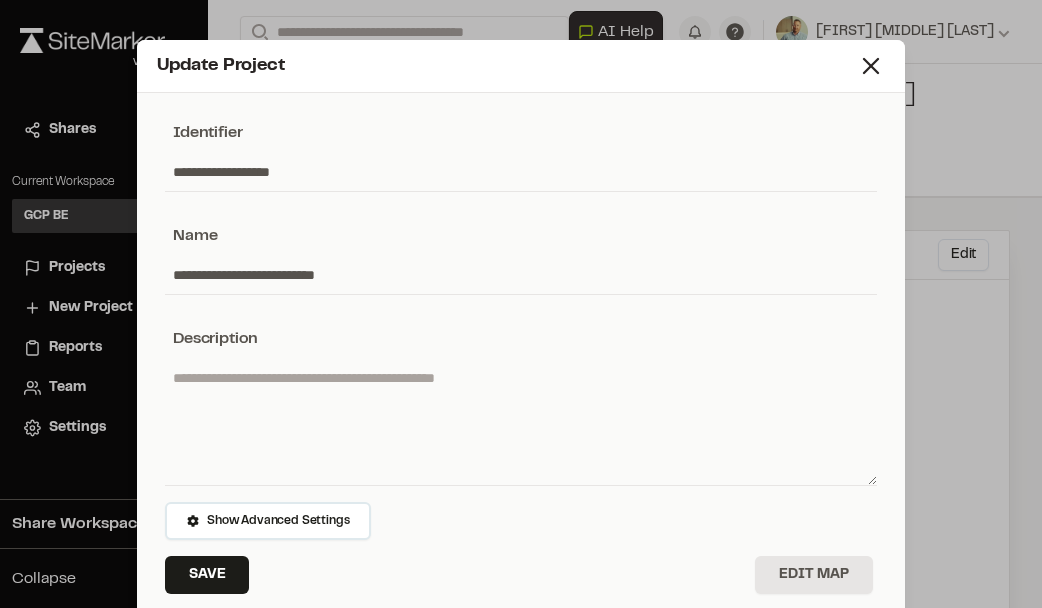 click on "**********" at bounding box center (521, 172) 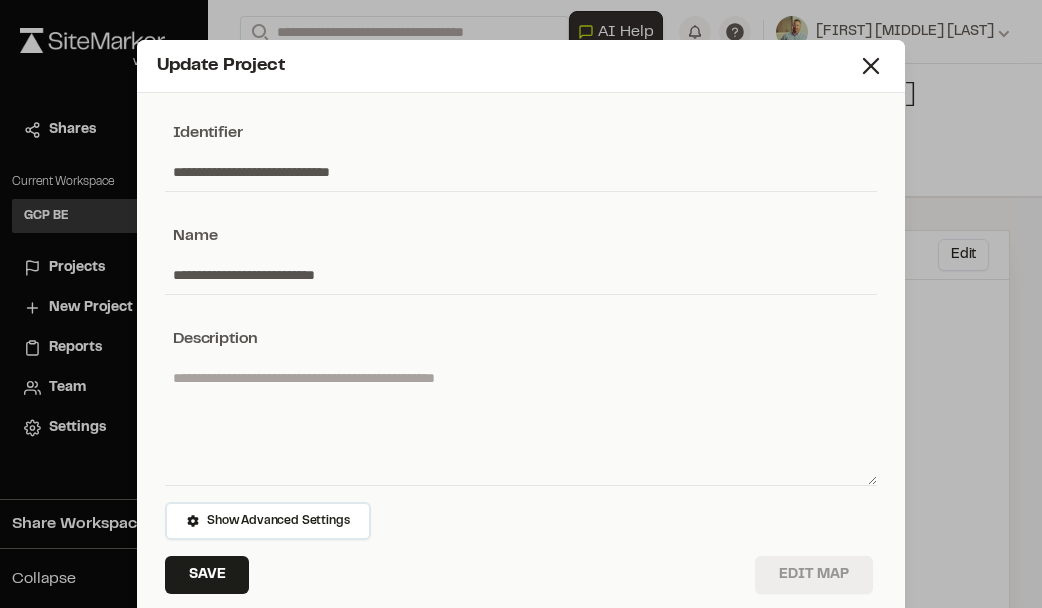 type on "**********" 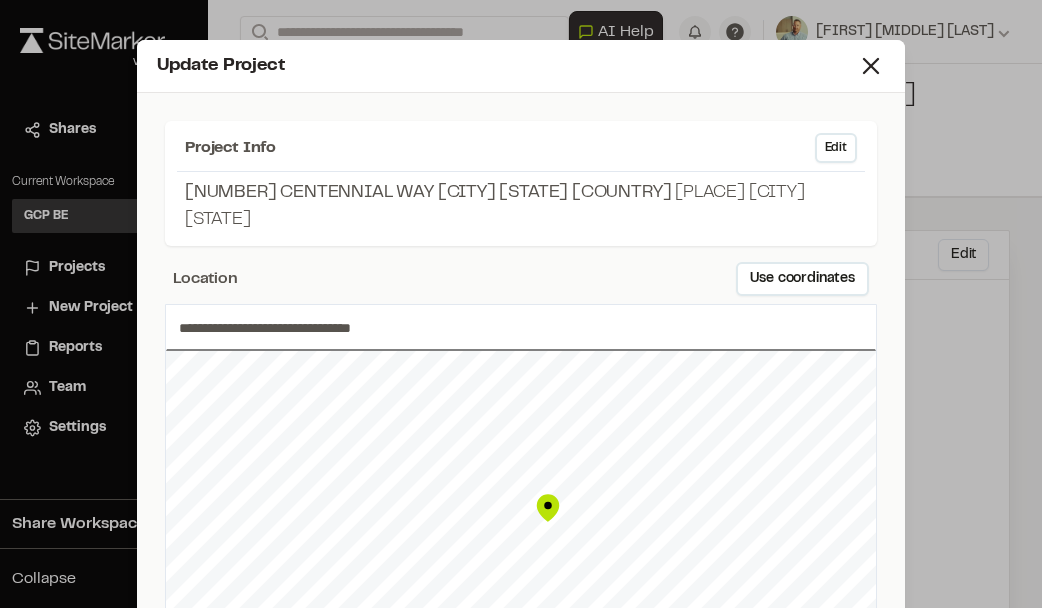 drag, startPoint x: 393, startPoint y: 301, endPoint x: 167, endPoint y: 300, distance: 226.00221 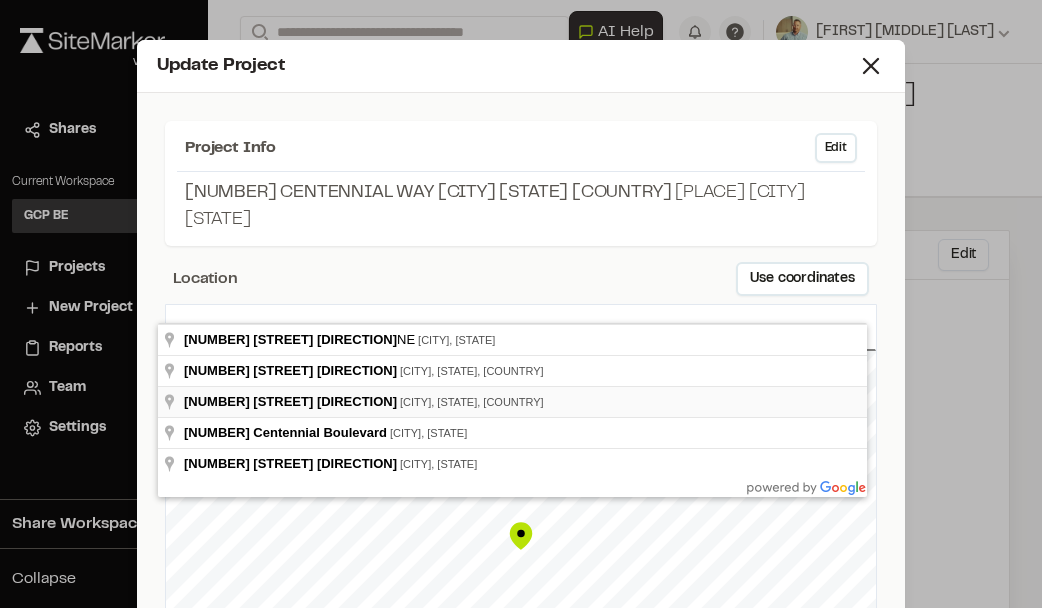 type on "**********" 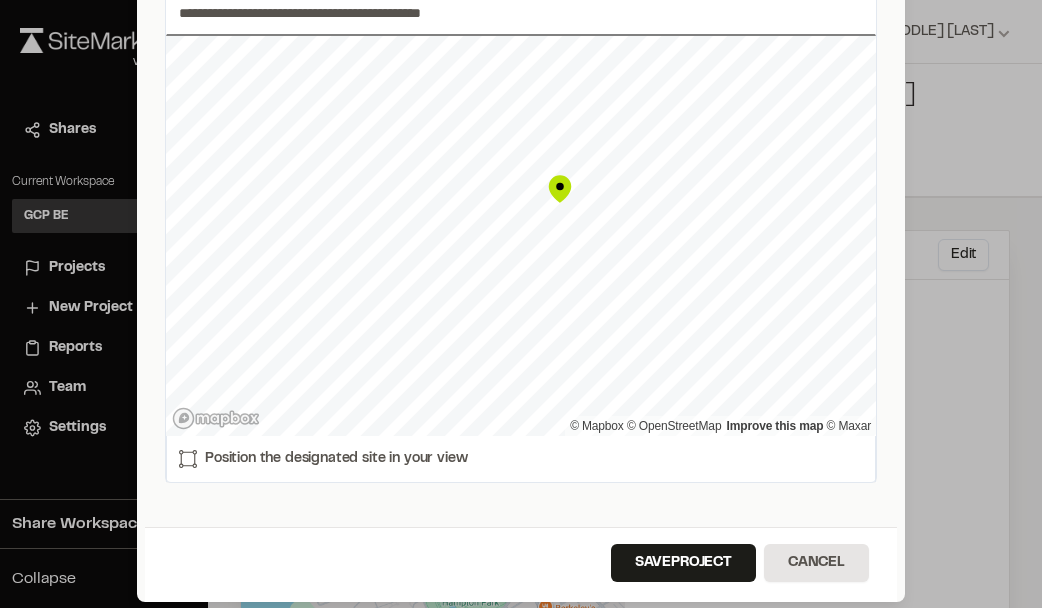 scroll, scrollTop: 320, scrollLeft: 0, axis: vertical 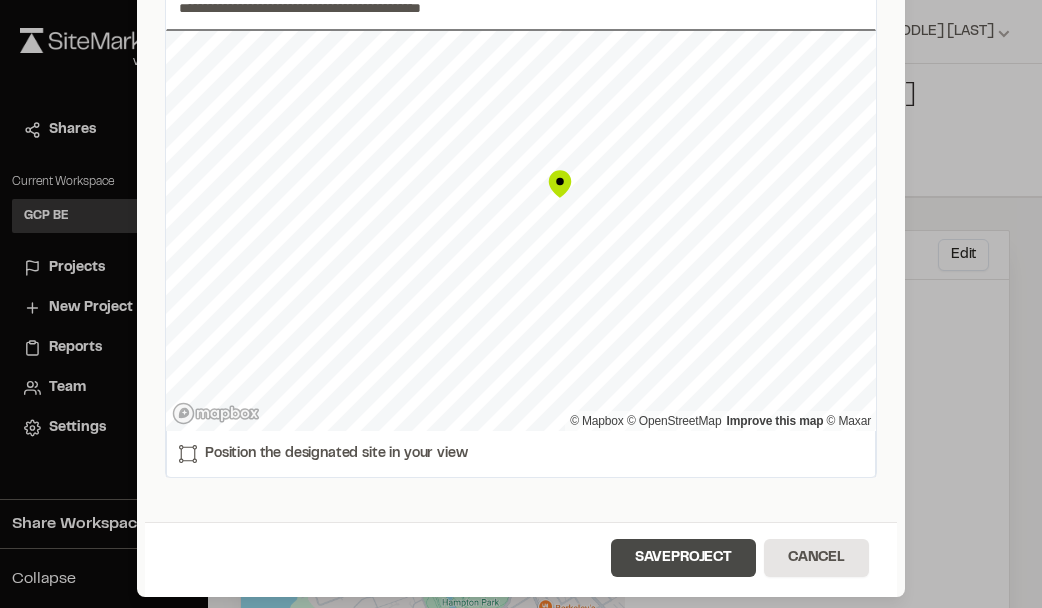 click on "Save  Project" at bounding box center (683, 558) 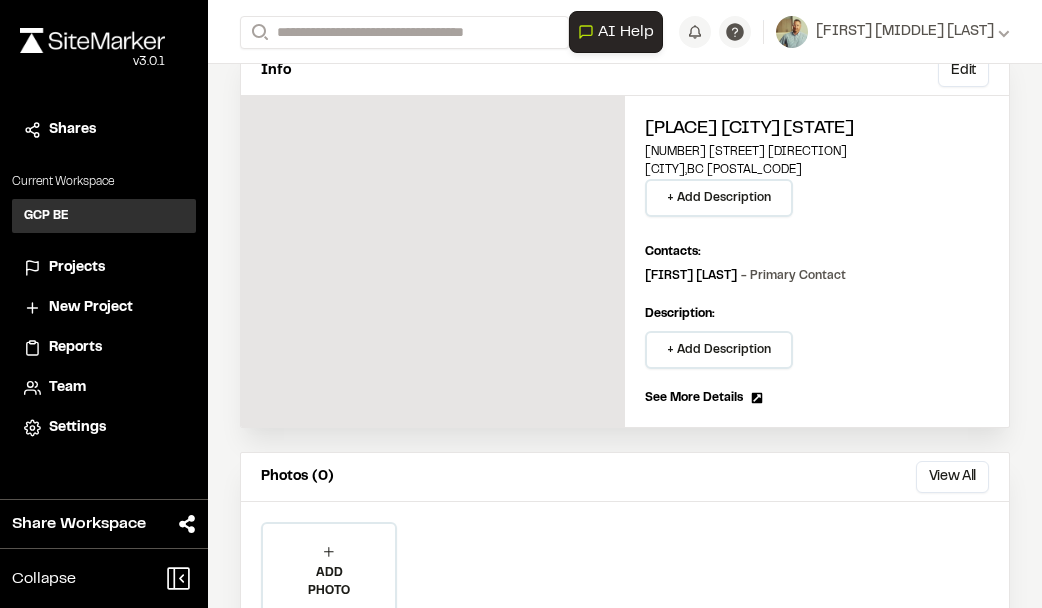 scroll, scrollTop: 0, scrollLeft: 0, axis: both 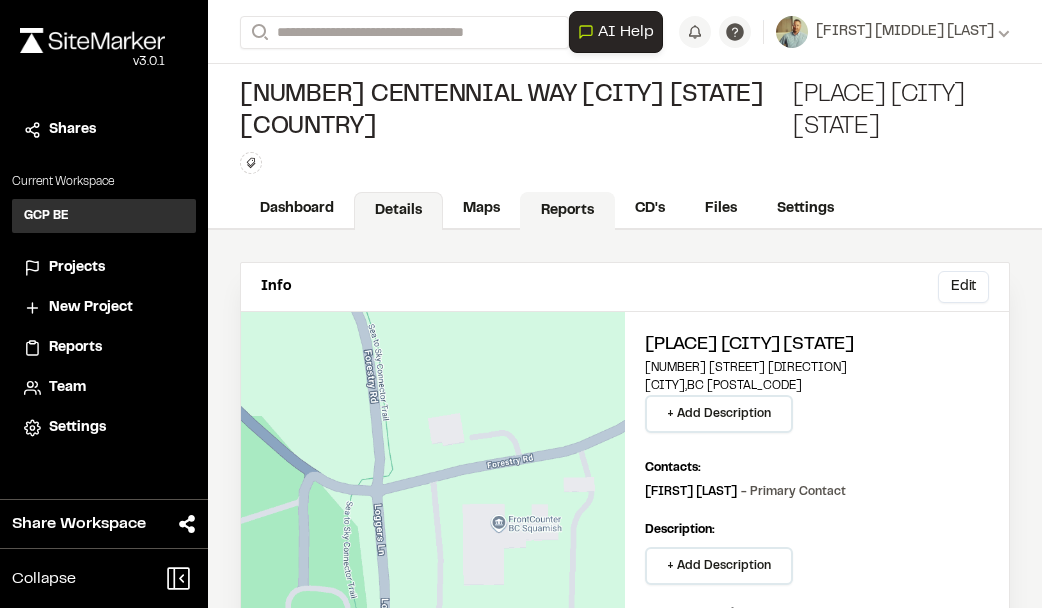 click on "Reports" at bounding box center (567, 211) 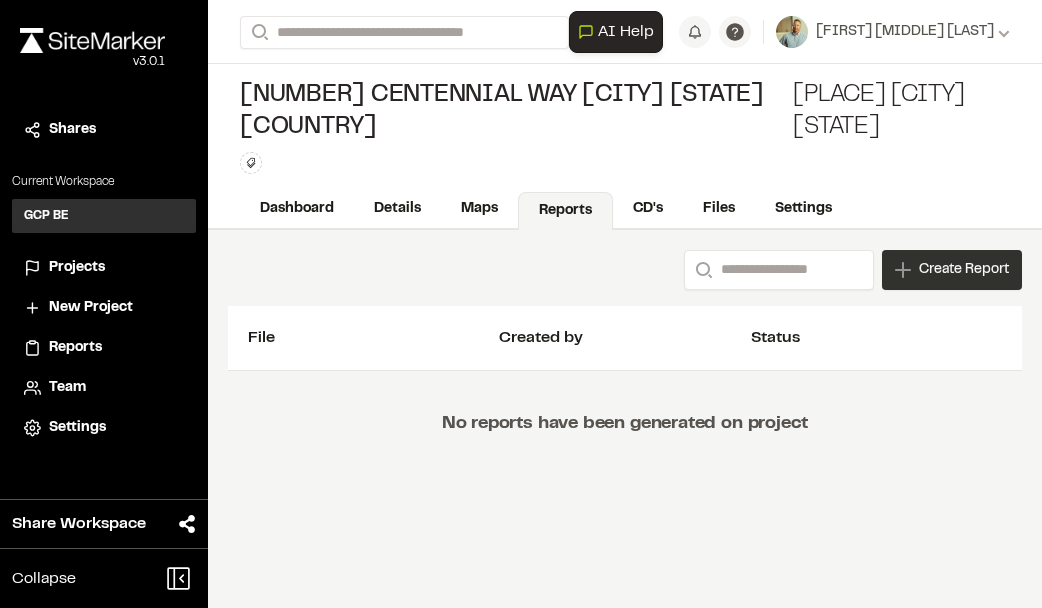click on "Create Report" at bounding box center [964, 270] 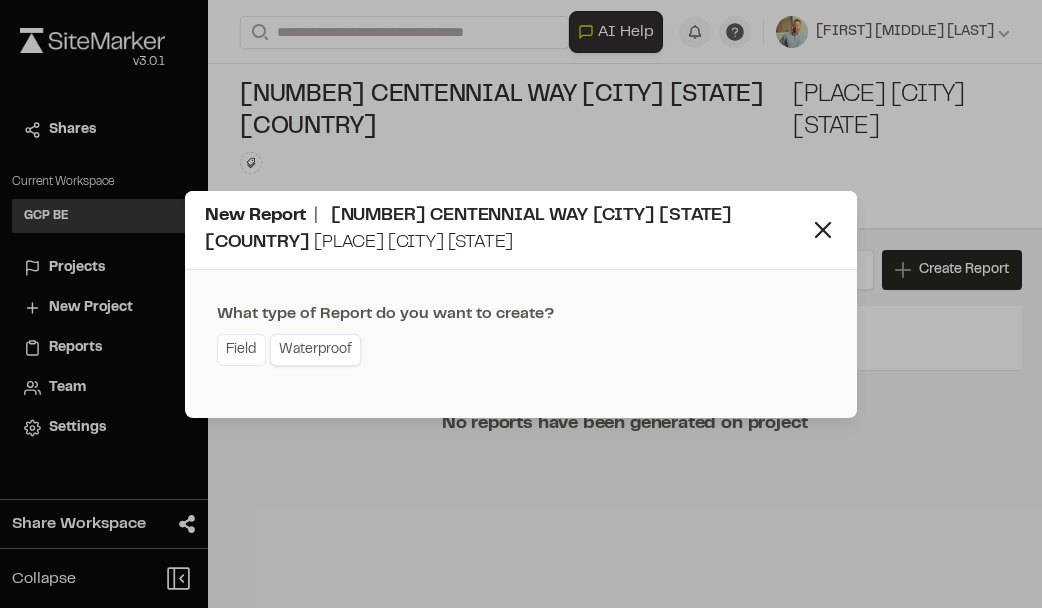 click on "Waterproof" at bounding box center [315, 350] 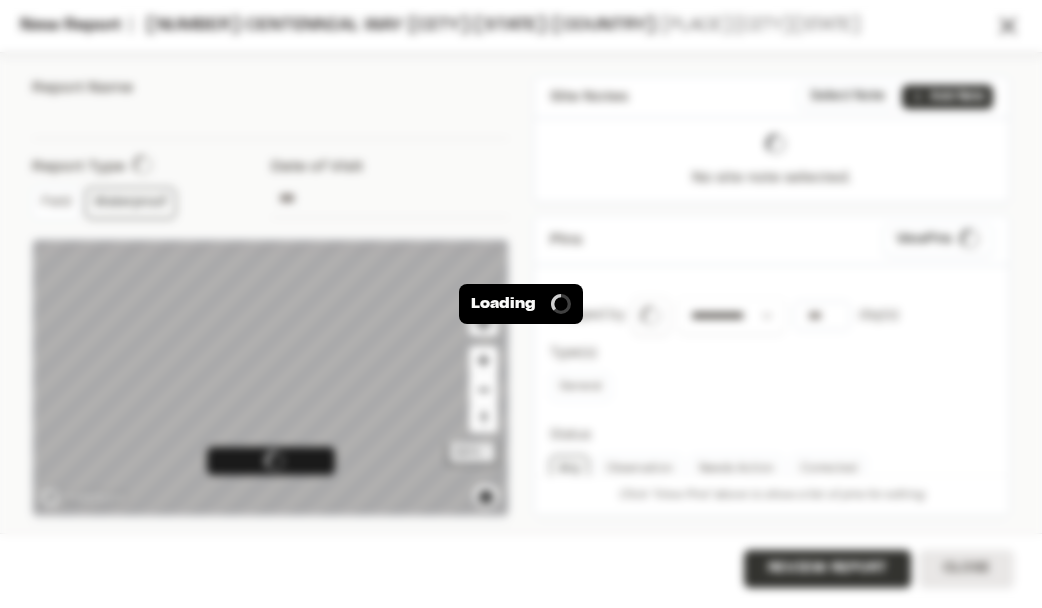 type on "**********" 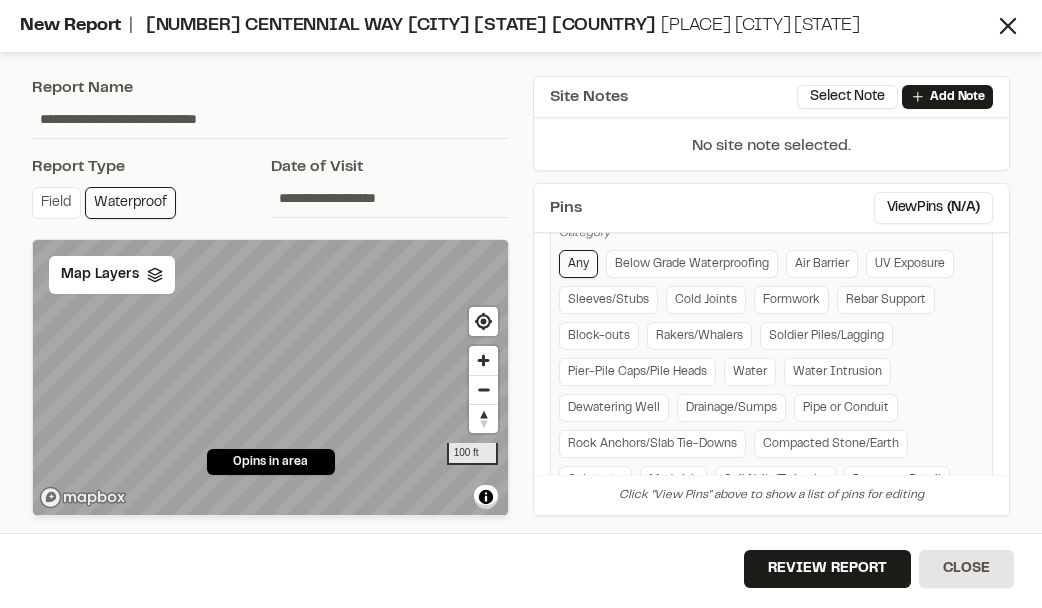 scroll, scrollTop: 500, scrollLeft: 0, axis: vertical 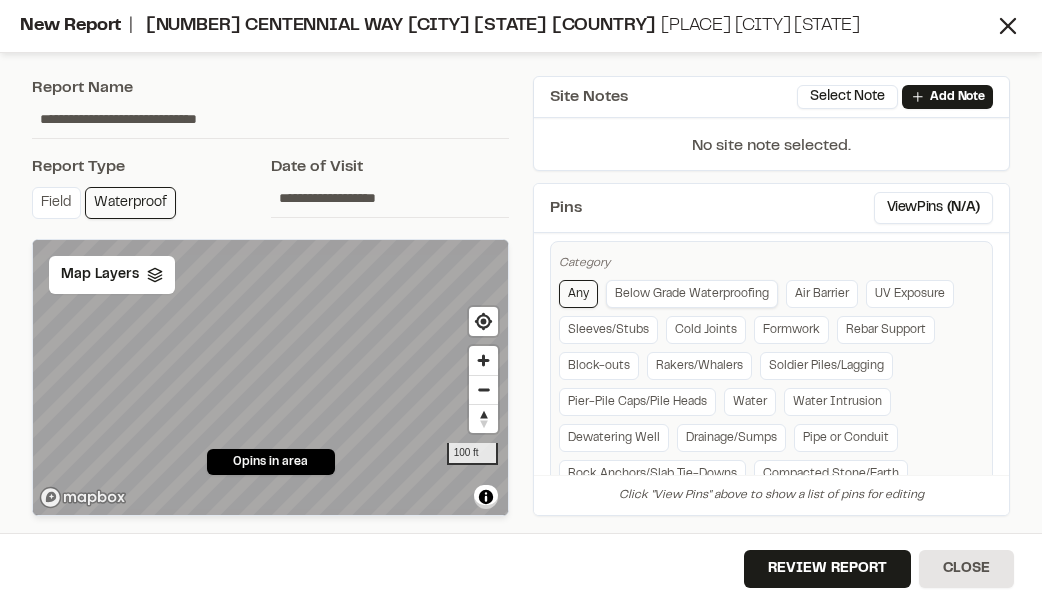 click on "Below Grade Waterproofing" at bounding box center [692, 294] 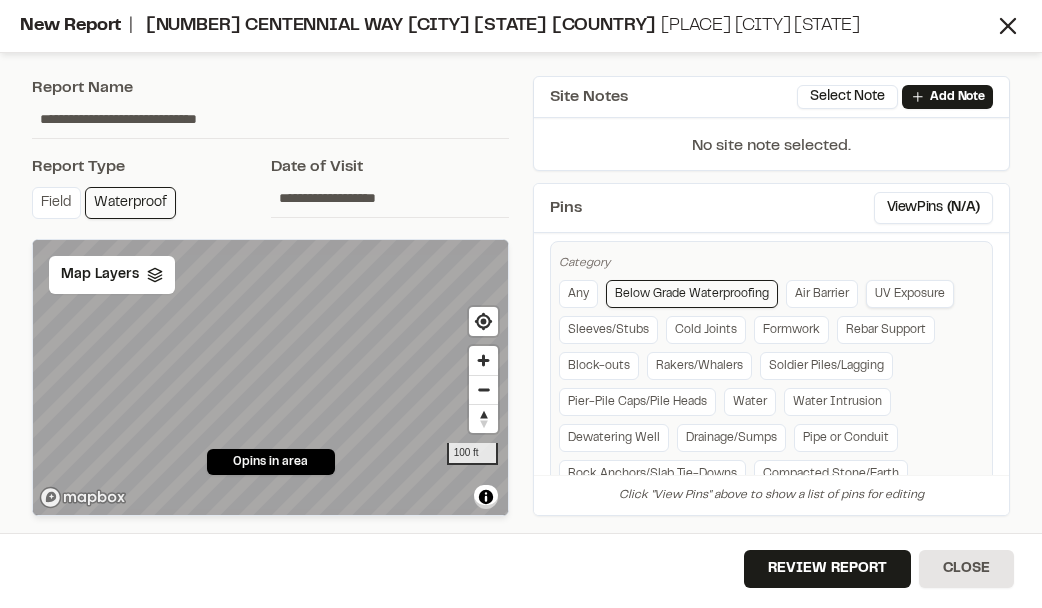 click on "UV Exposure" at bounding box center [910, 294] 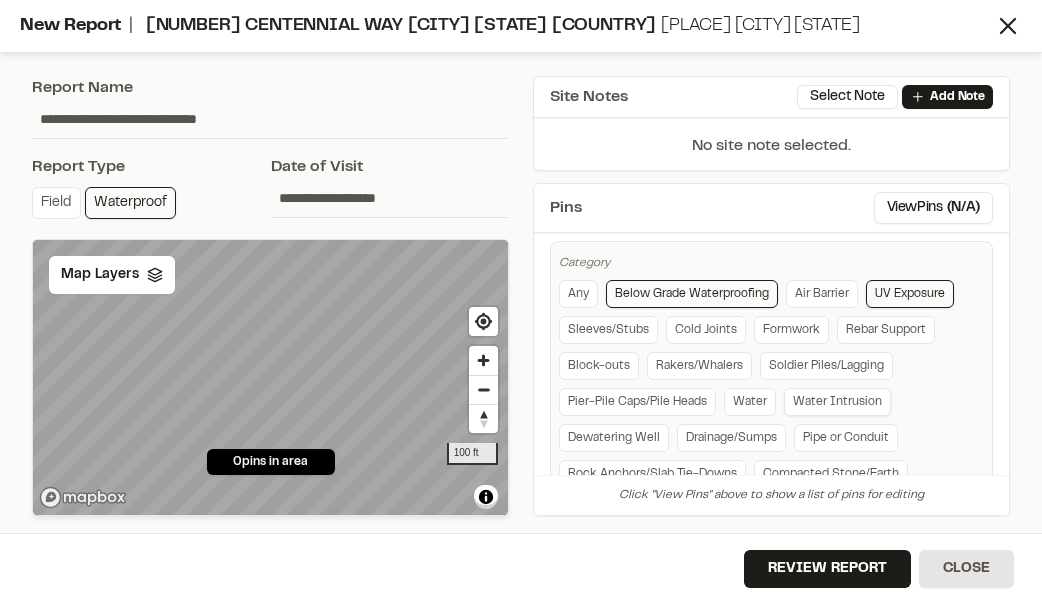 click on "Water Intrusion" at bounding box center (837, 402) 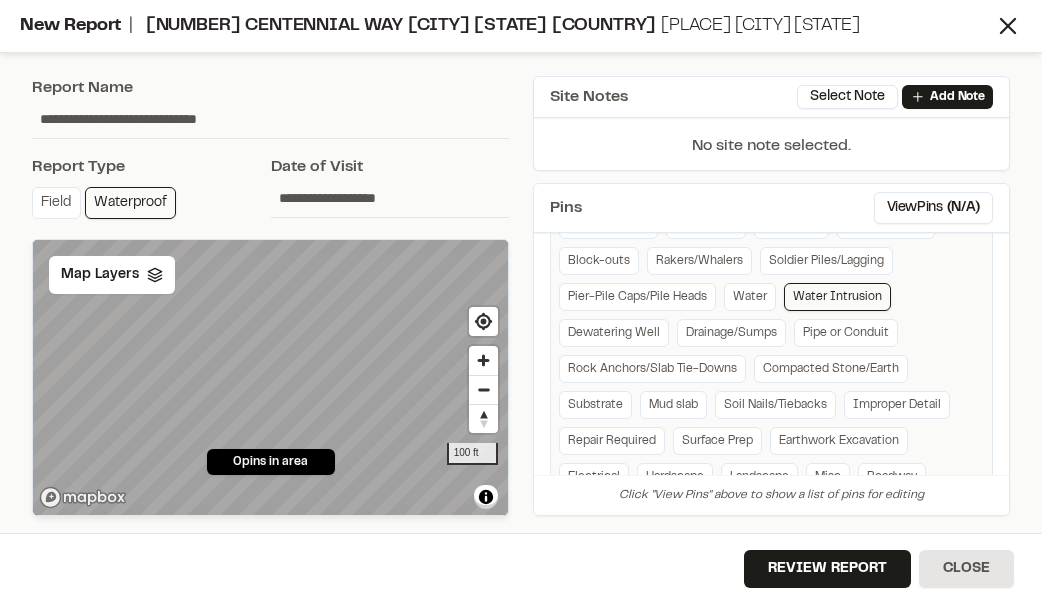 scroll, scrollTop: 588, scrollLeft: 0, axis: vertical 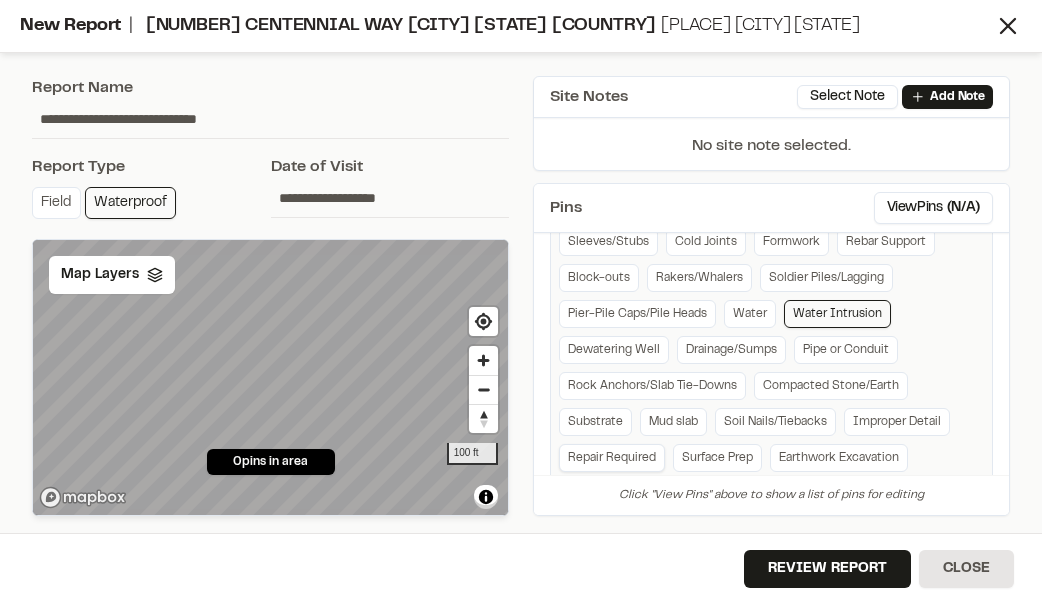 click on "Repair Required" at bounding box center [612, 458] 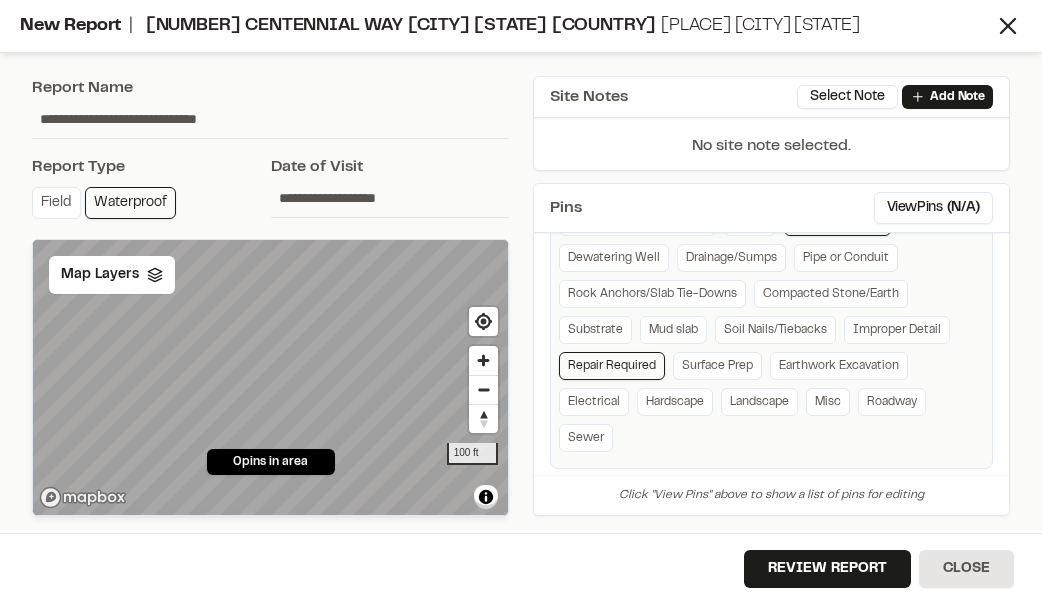 scroll, scrollTop: 688, scrollLeft: 0, axis: vertical 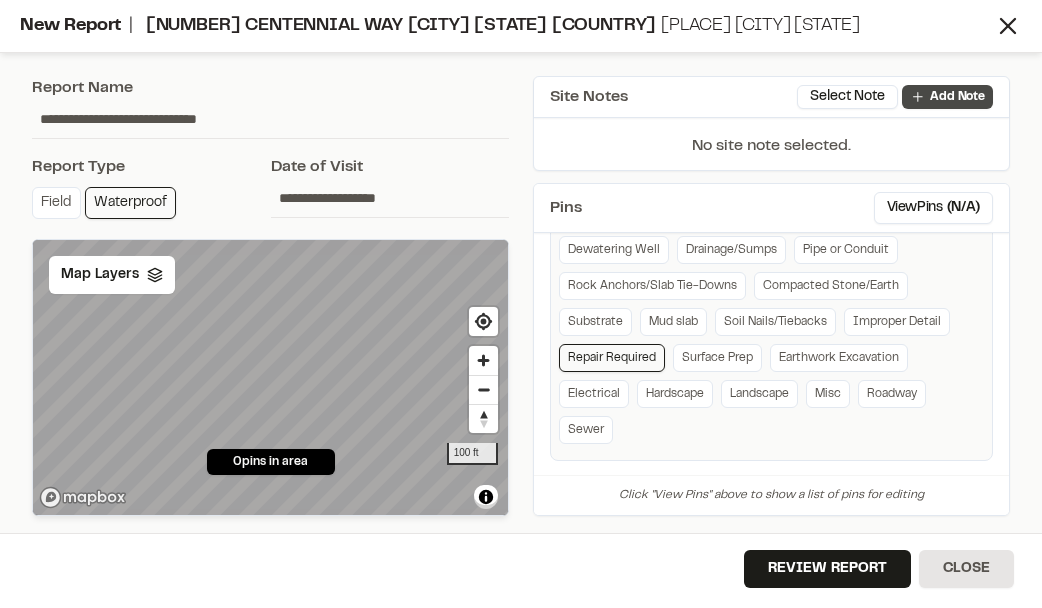 click on "Add Note" at bounding box center [957, 97] 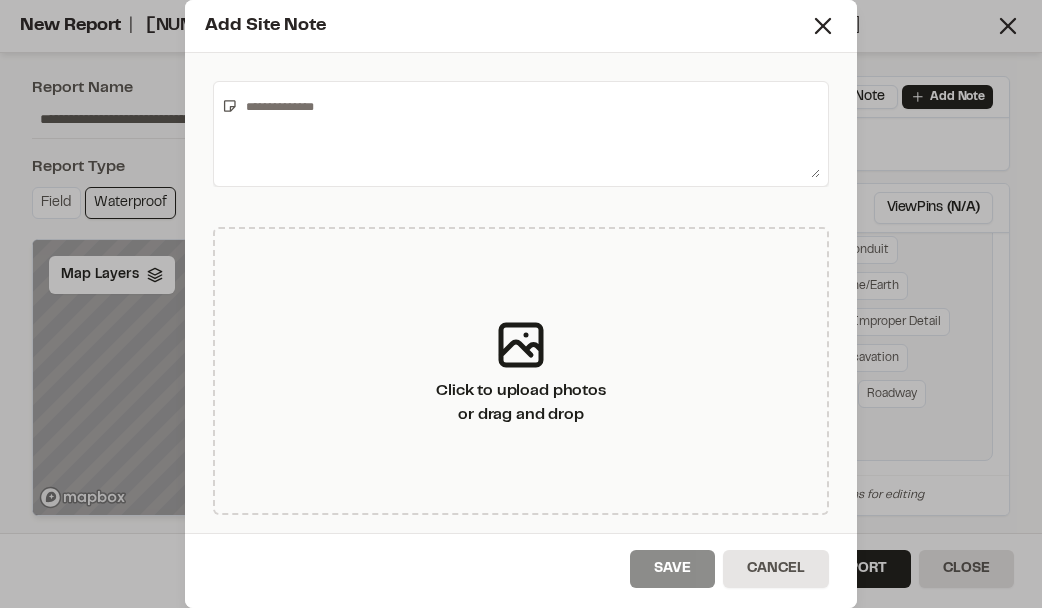 click at bounding box center (529, 134) 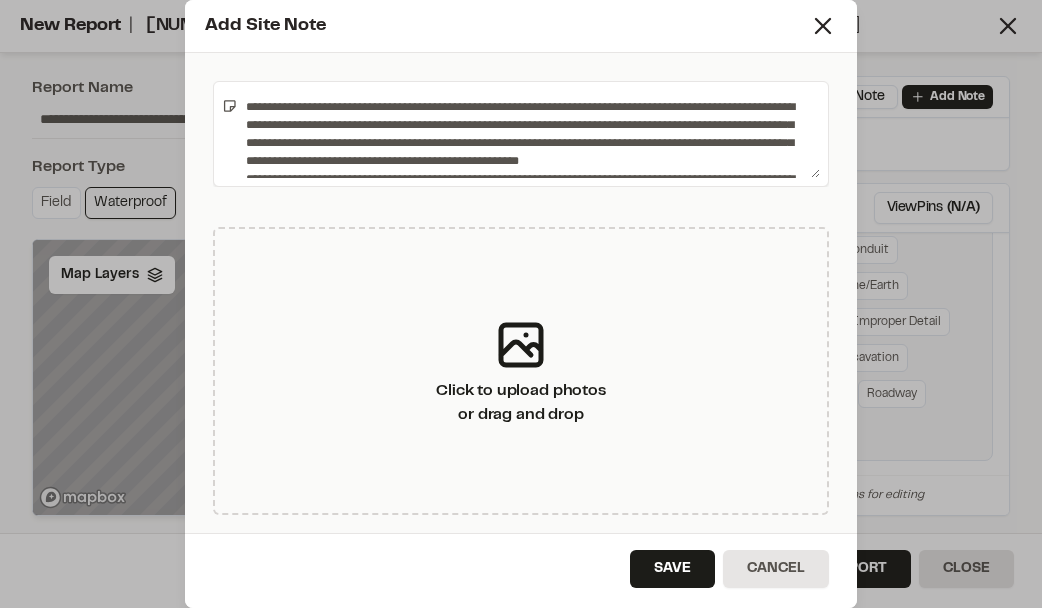 scroll, scrollTop: 564, scrollLeft: 0, axis: vertical 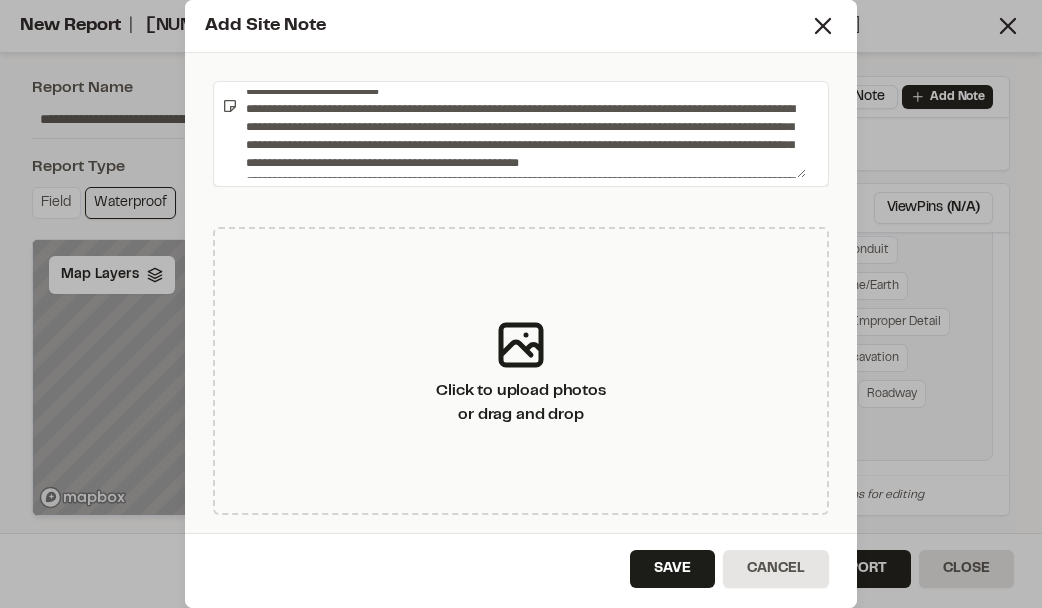 click at bounding box center [522, 134] 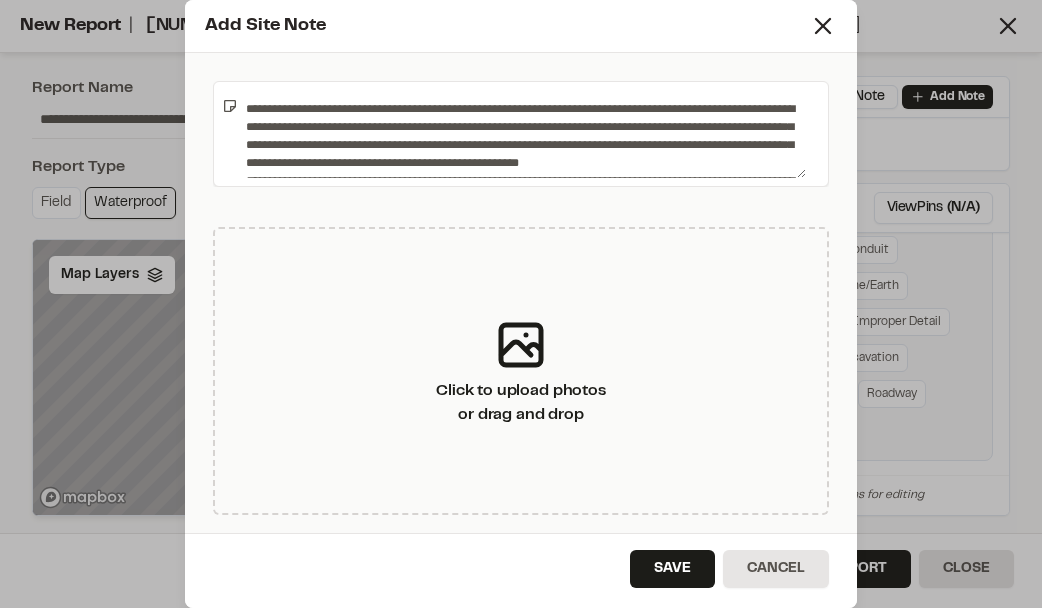 scroll, scrollTop: 278, scrollLeft: 0, axis: vertical 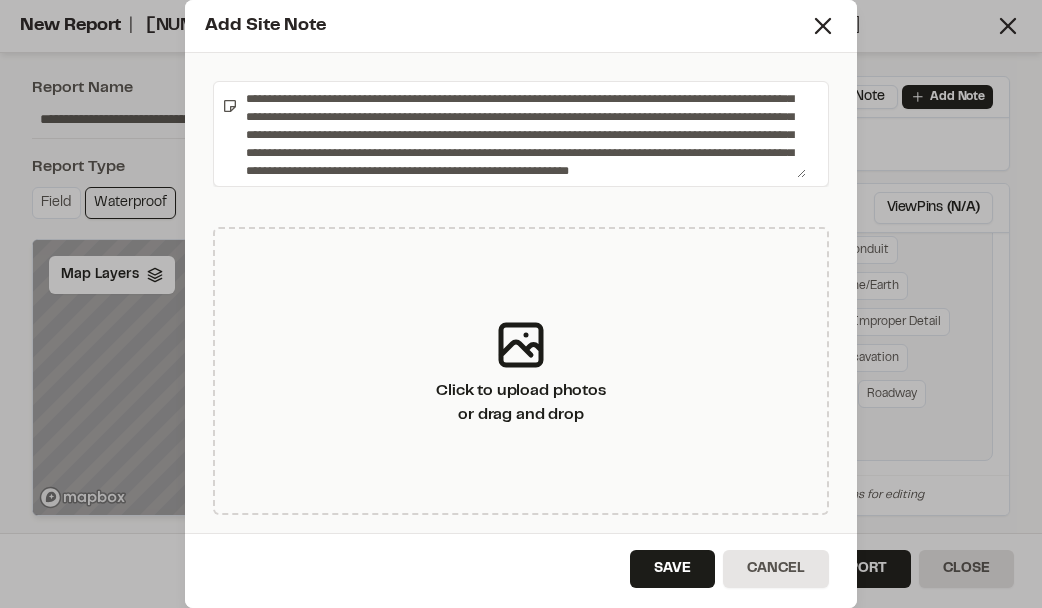 click at bounding box center [522, 134] 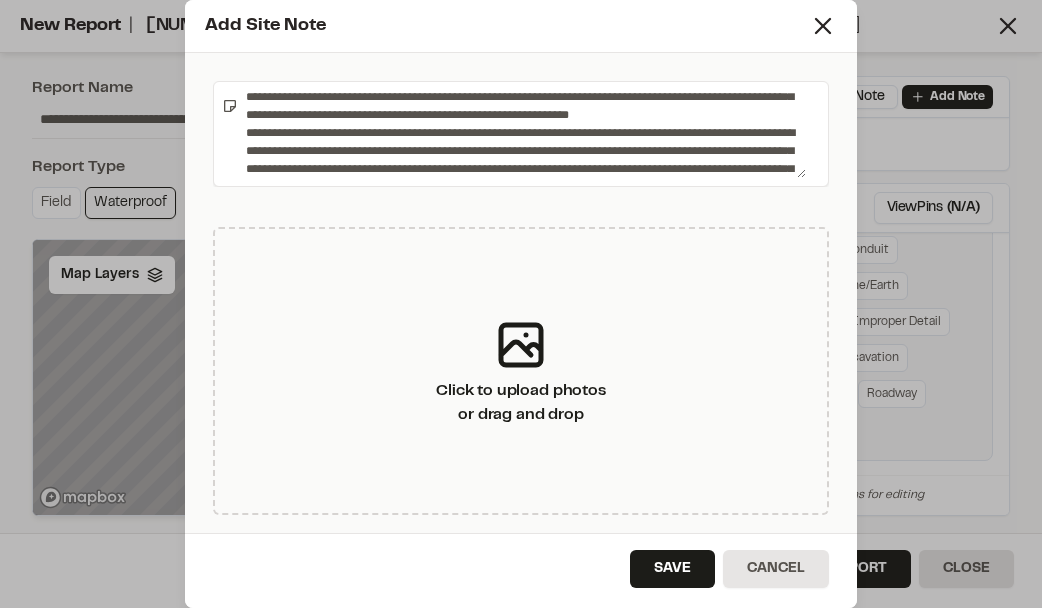 scroll, scrollTop: 396, scrollLeft: 0, axis: vertical 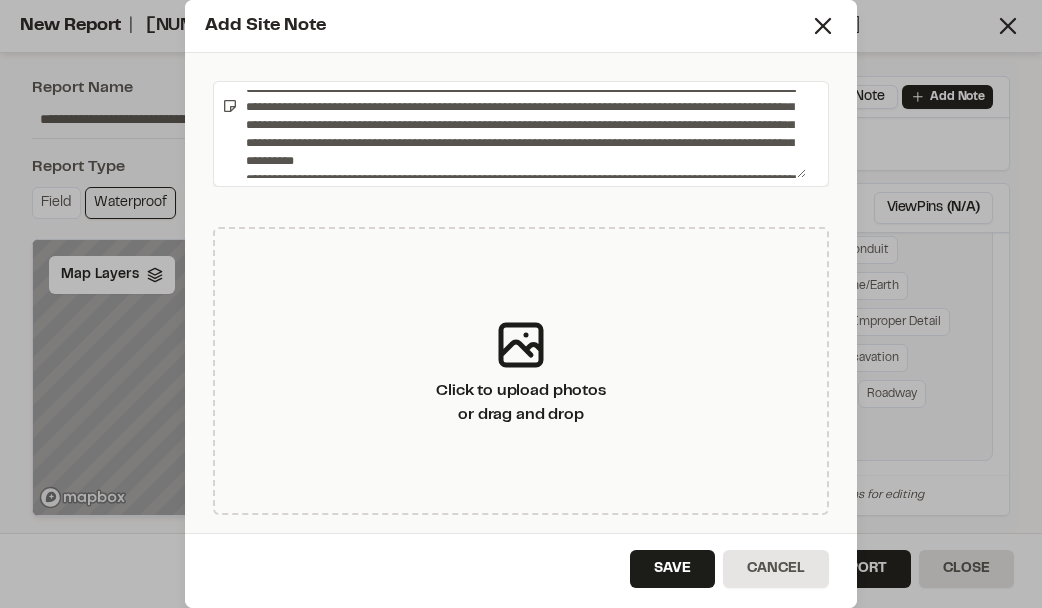 click at bounding box center (522, 134) 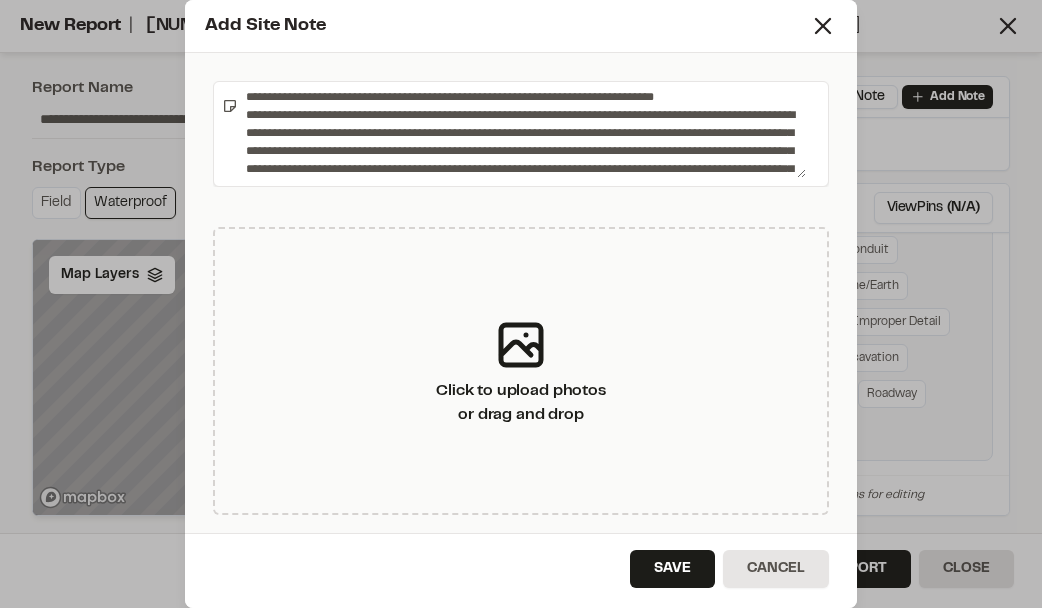 click at bounding box center [522, 134] 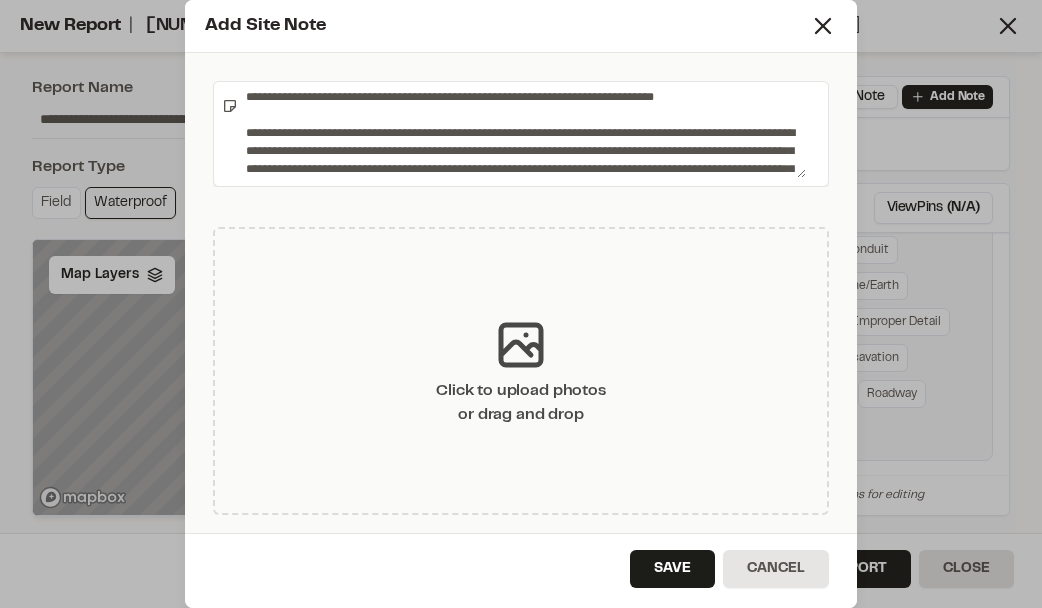 type on "**********" 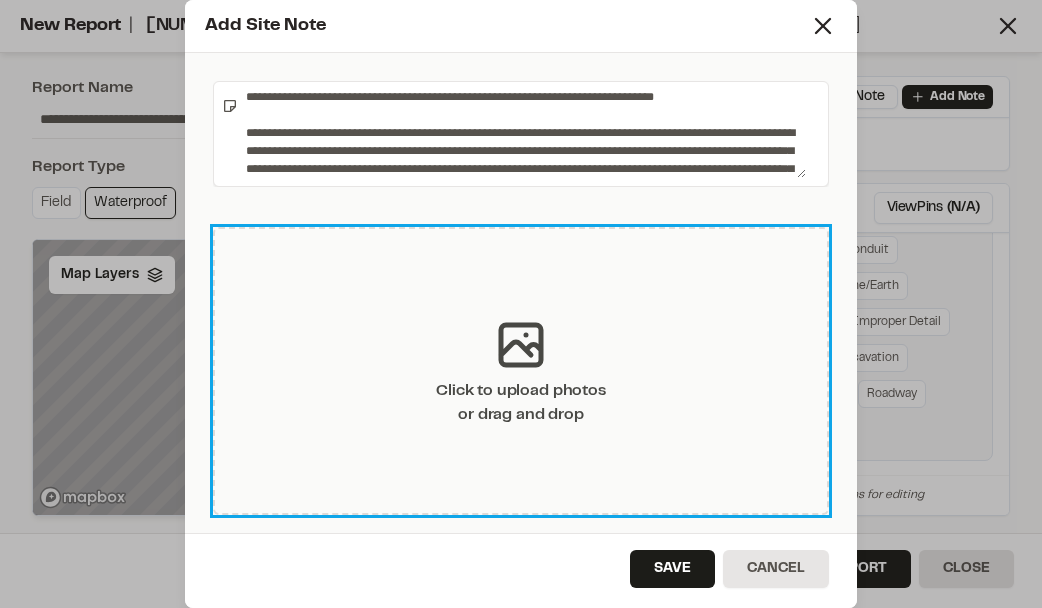 click on "Click to upload photos or drag and drop" at bounding box center [520, 403] 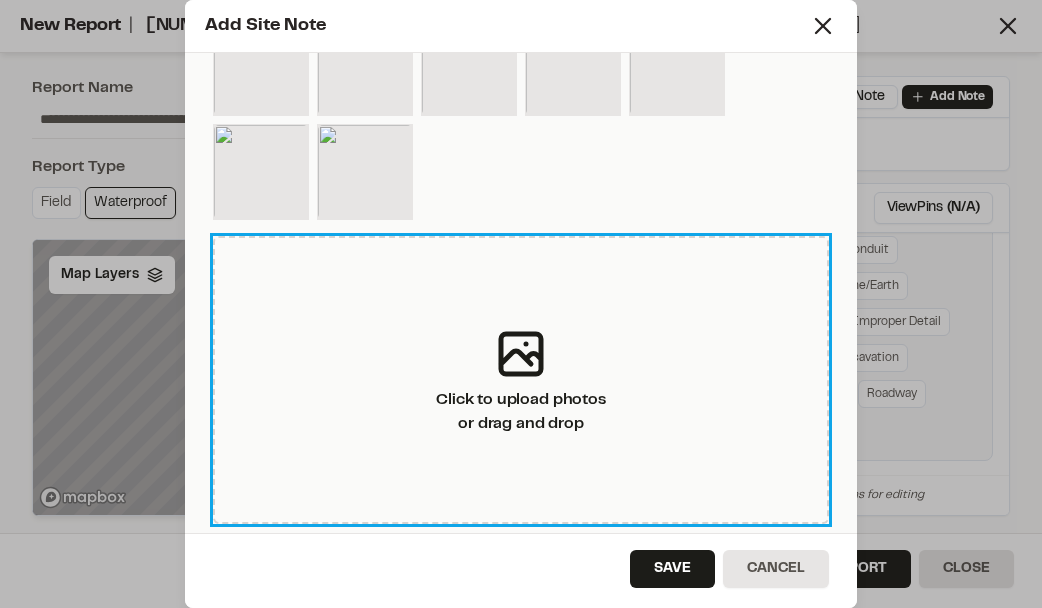 scroll, scrollTop: 200, scrollLeft: 0, axis: vertical 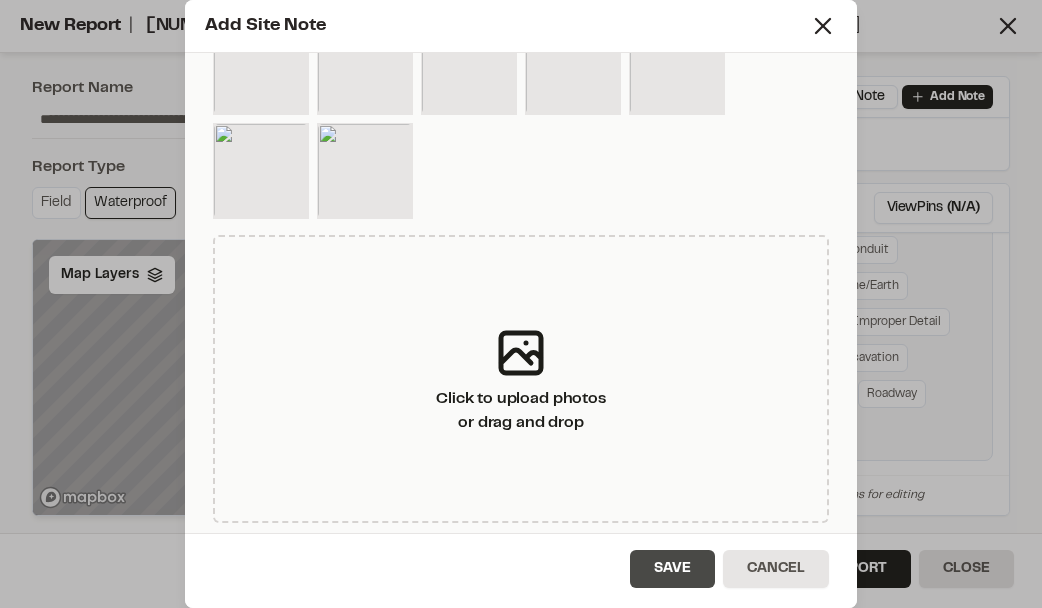 click on "Save" at bounding box center (672, 569) 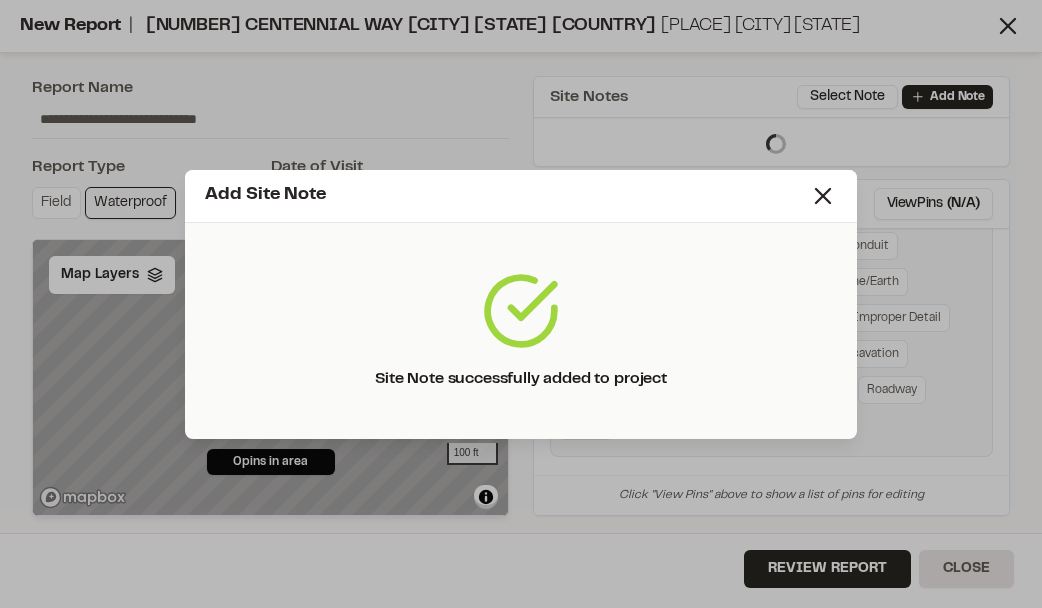 scroll, scrollTop: 0, scrollLeft: 0, axis: both 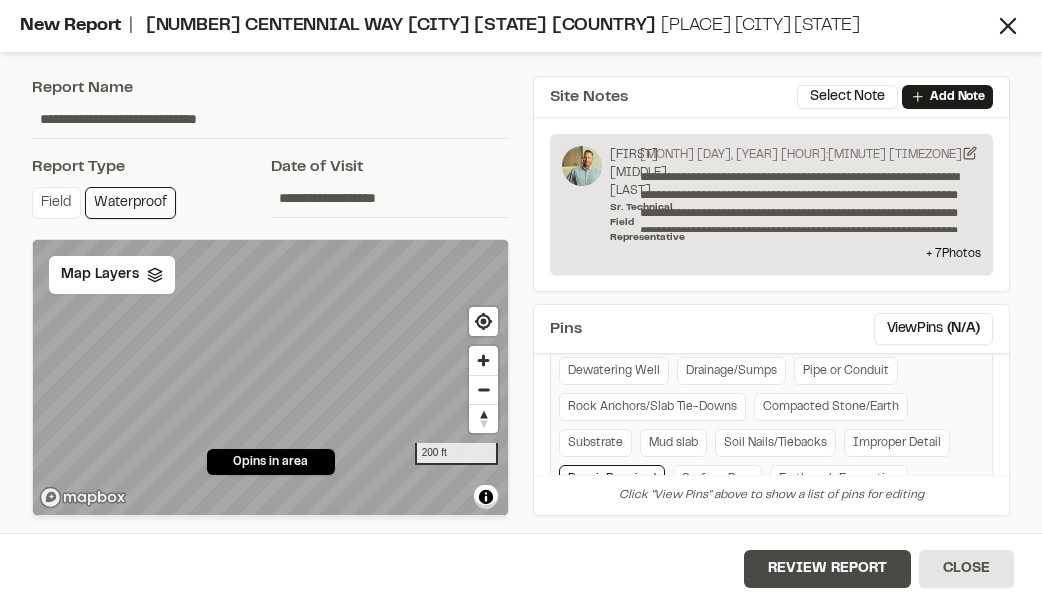 click on "Review Report" at bounding box center (827, 569) 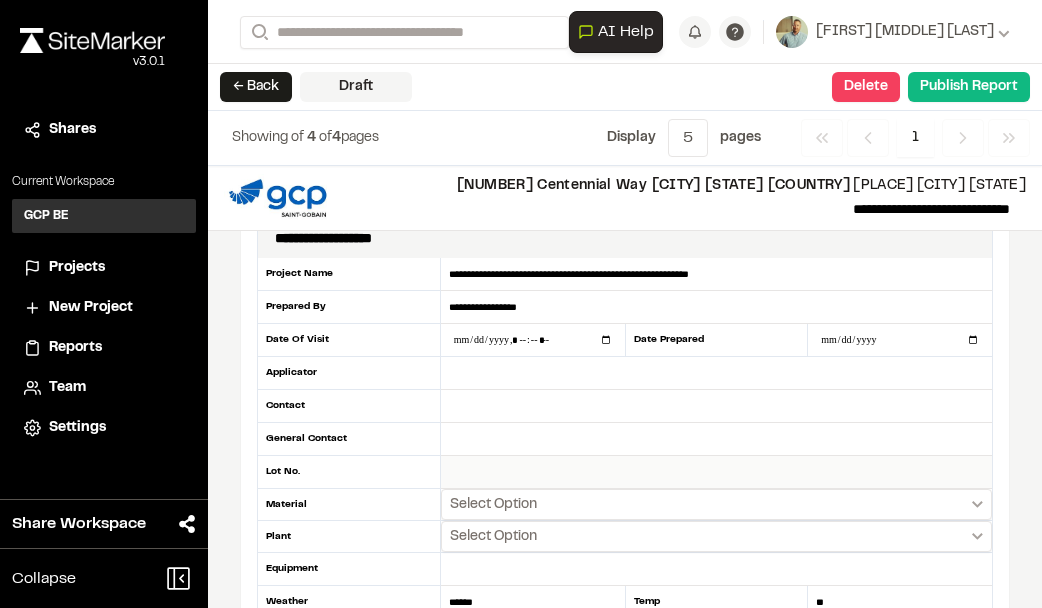 scroll, scrollTop: 0, scrollLeft: 0, axis: both 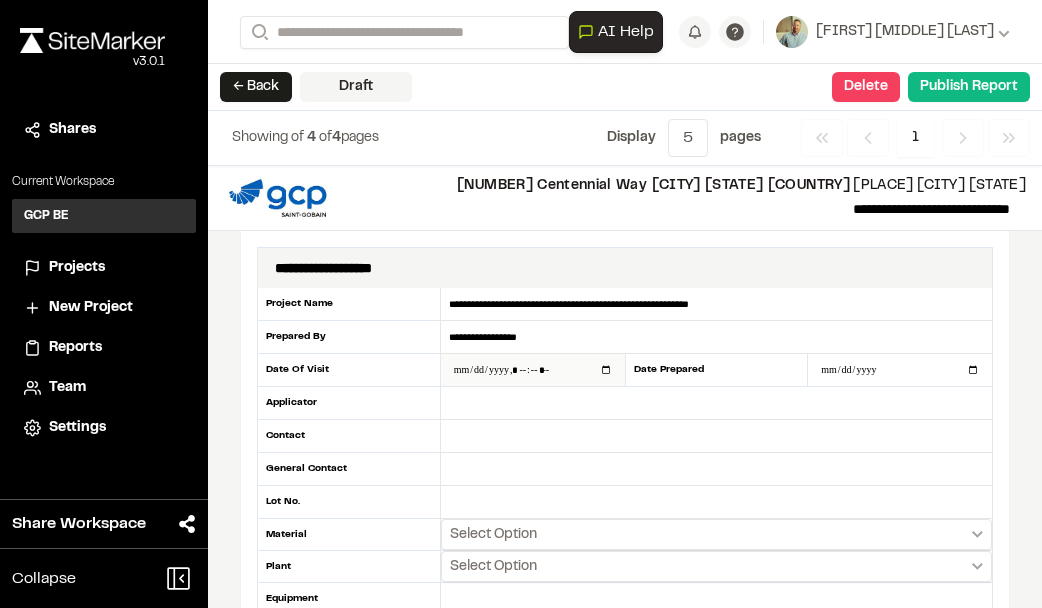click at bounding box center (533, 370) 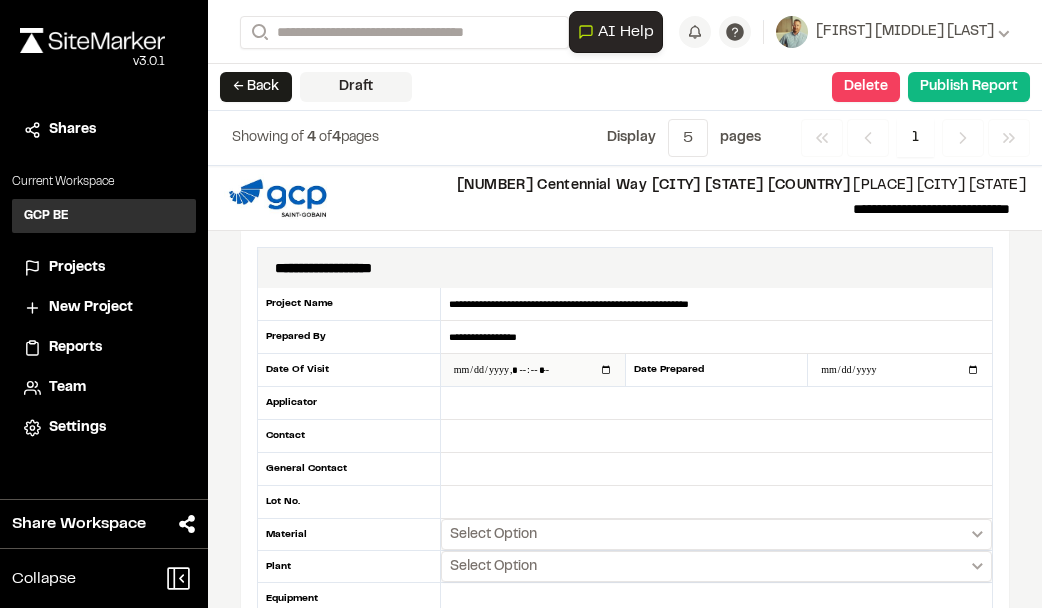 type on "**********" 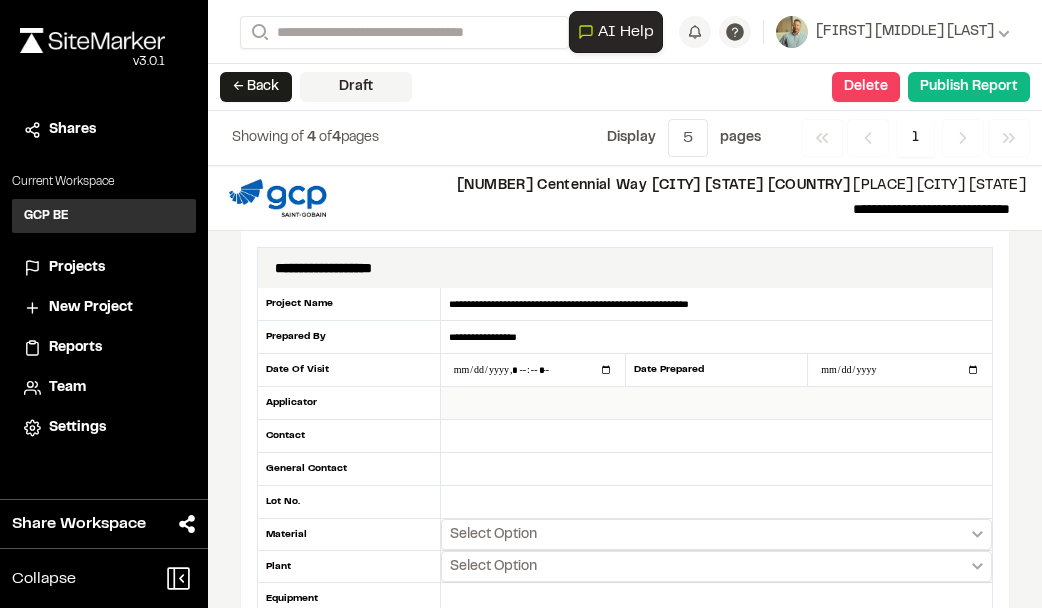 click at bounding box center (716, 403) 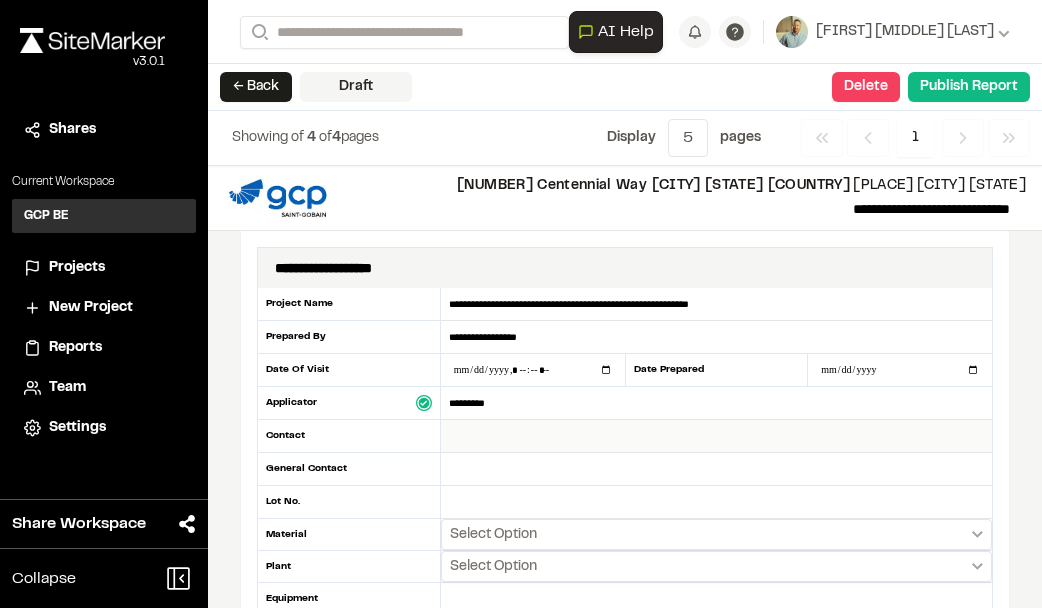 type on "*********" 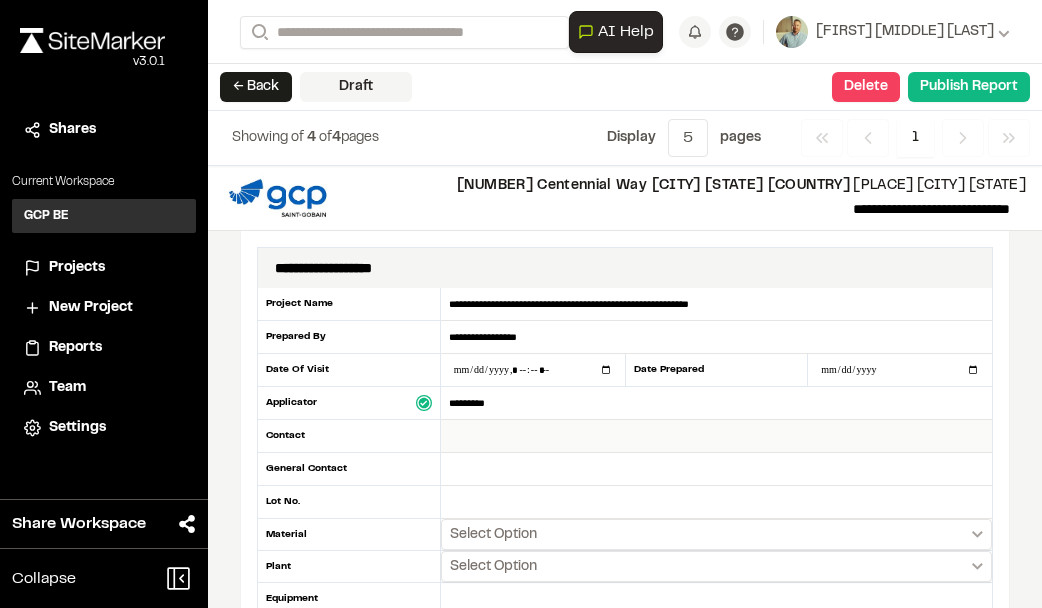 click at bounding box center [716, 436] 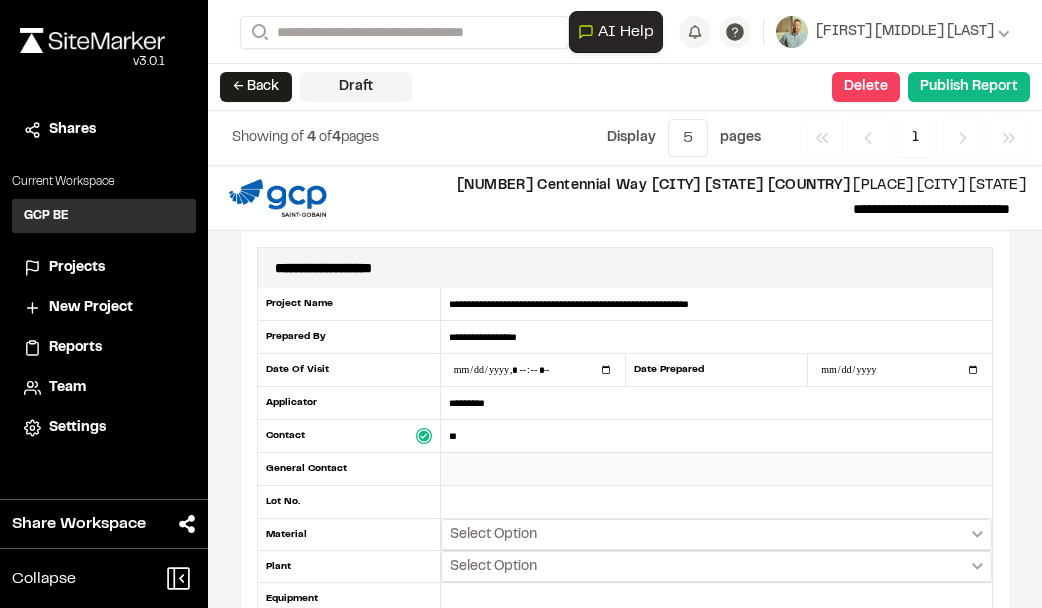 type on "**" 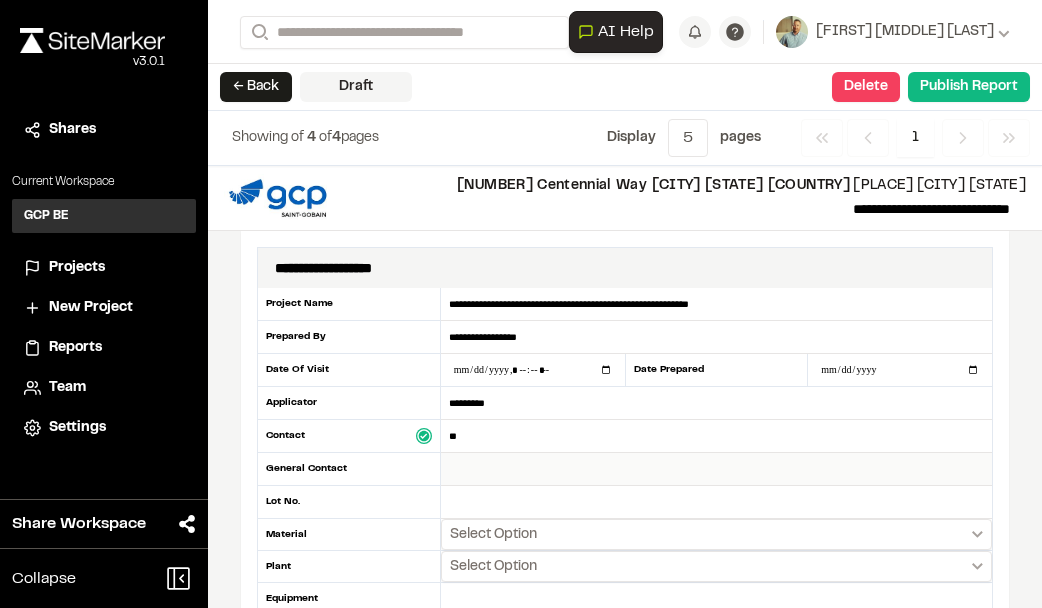 click at bounding box center (716, 469) 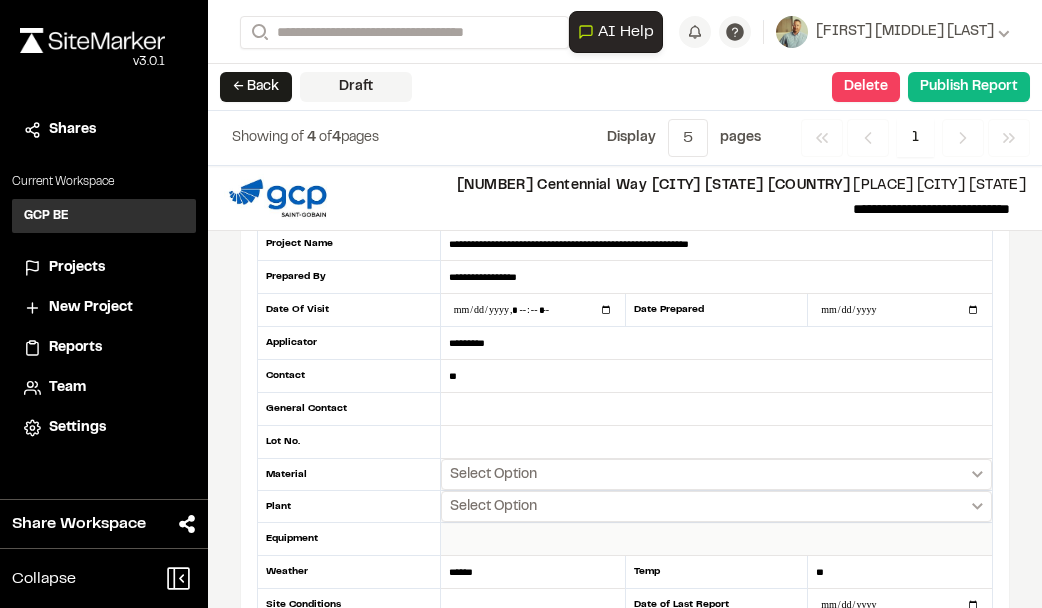 scroll, scrollTop: 100, scrollLeft: 0, axis: vertical 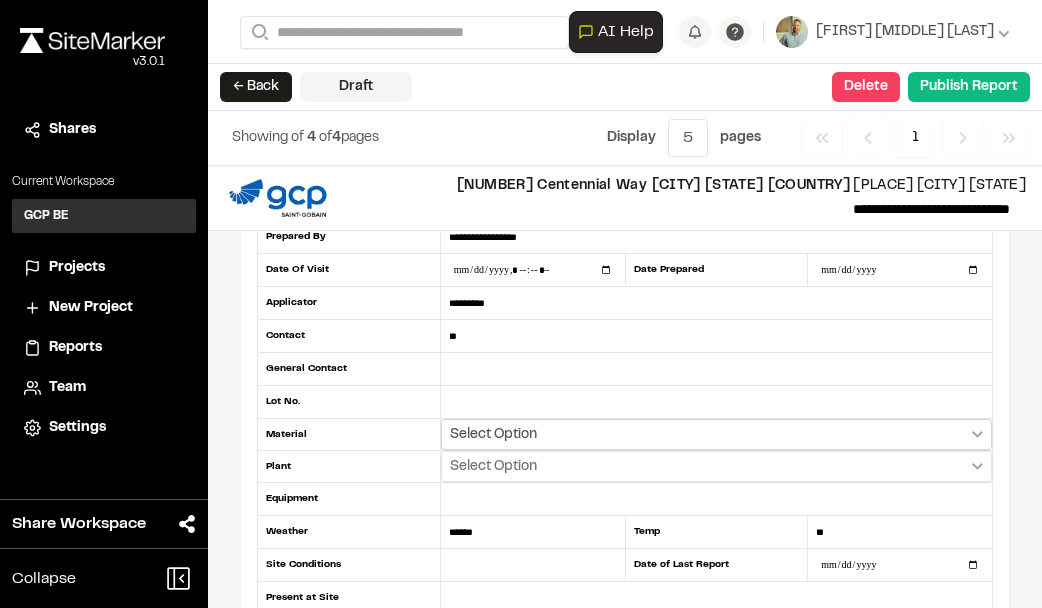 click 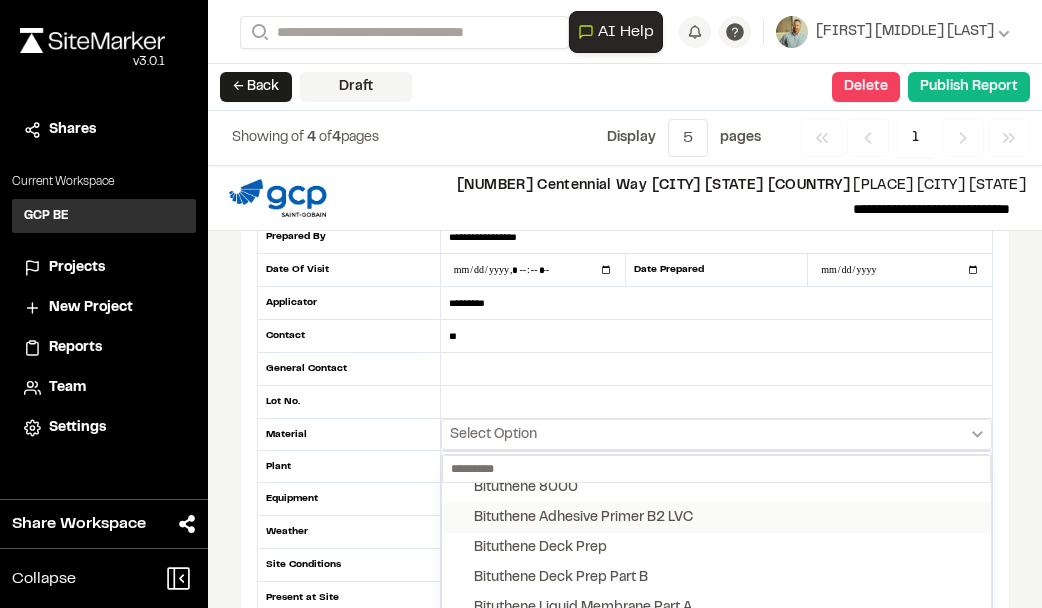 scroll, scrollTop: 0, scrollLeft: 0, axis: both 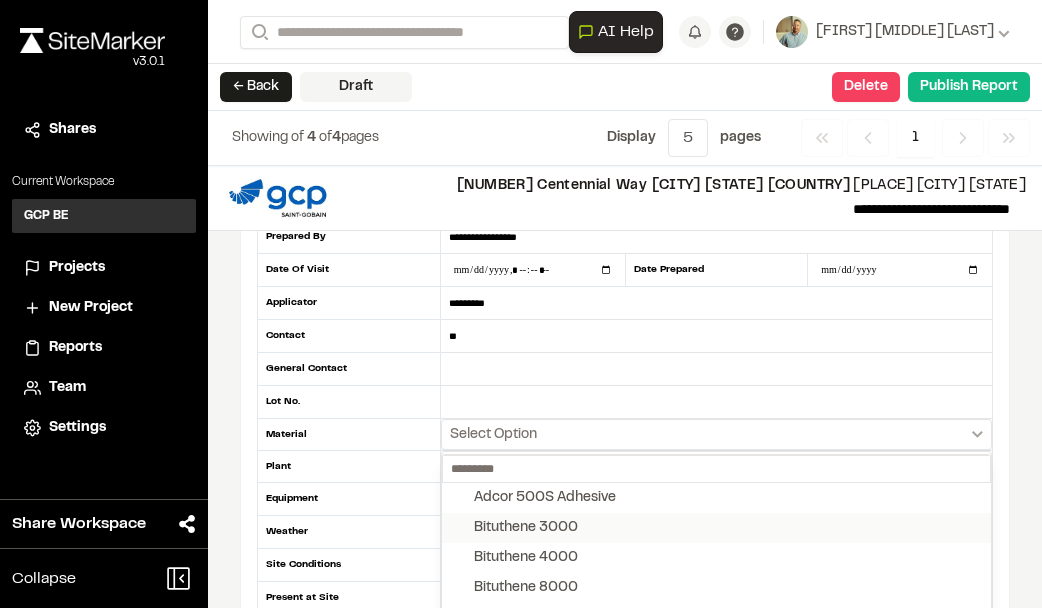 click on "Bituthene 3000" at bounding box center (526, 528) 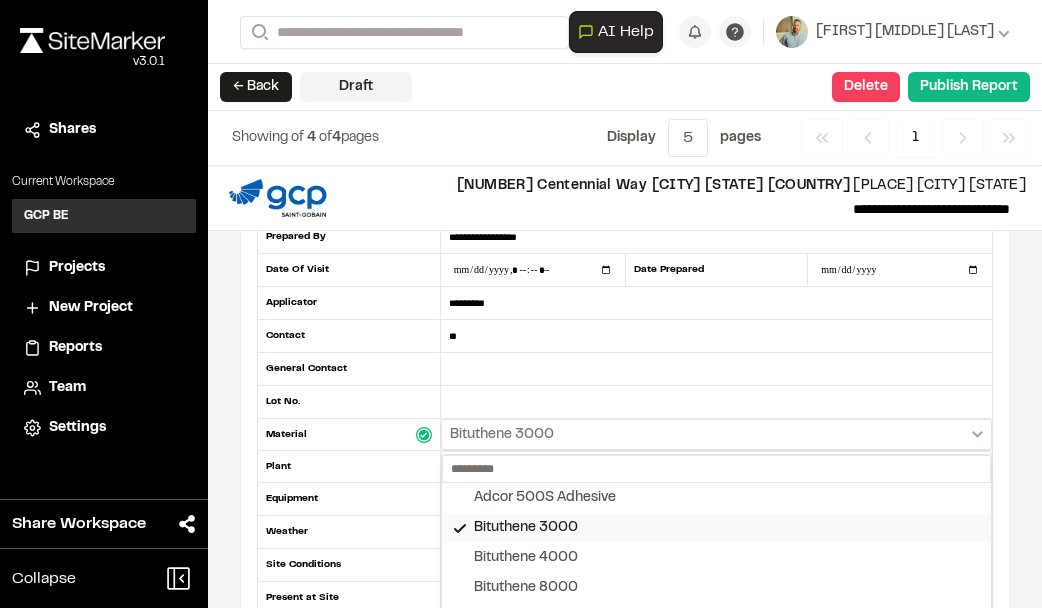 scroll, scrollTop: 100, scrollLeft: 0, axis: vertical 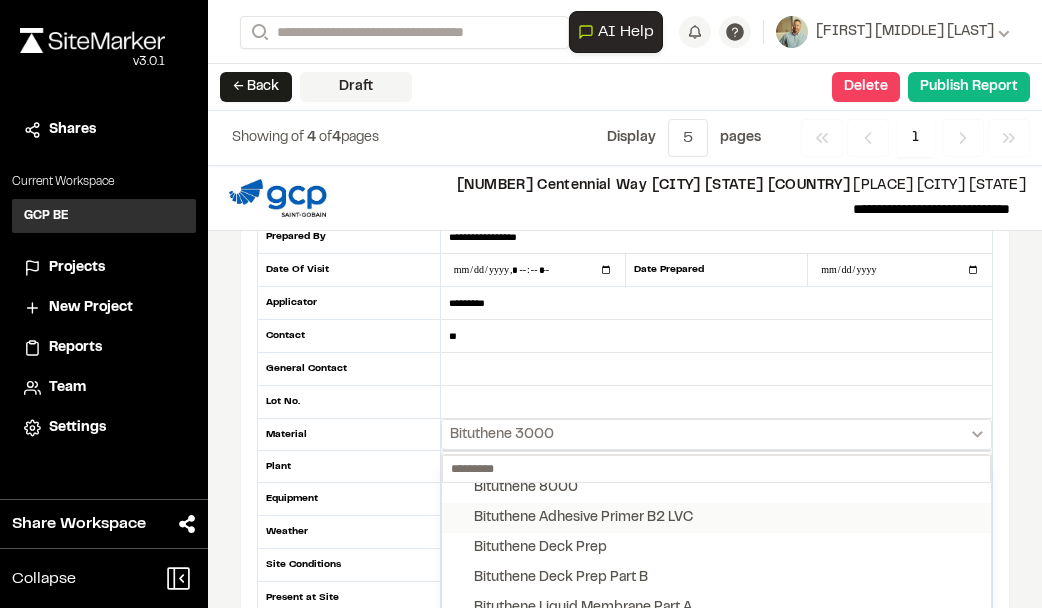 click on "Bituthene Adhesive Primer B2 LVC" at bounding box center (716, 518) 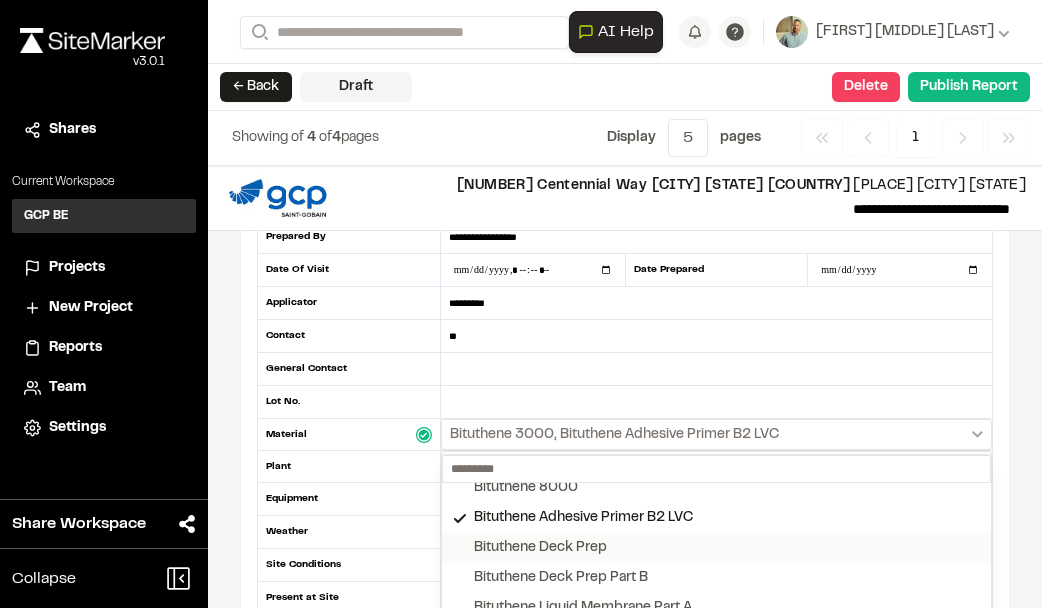 click on "Bituthene Deck Prep" at bounding box center [716, 548] 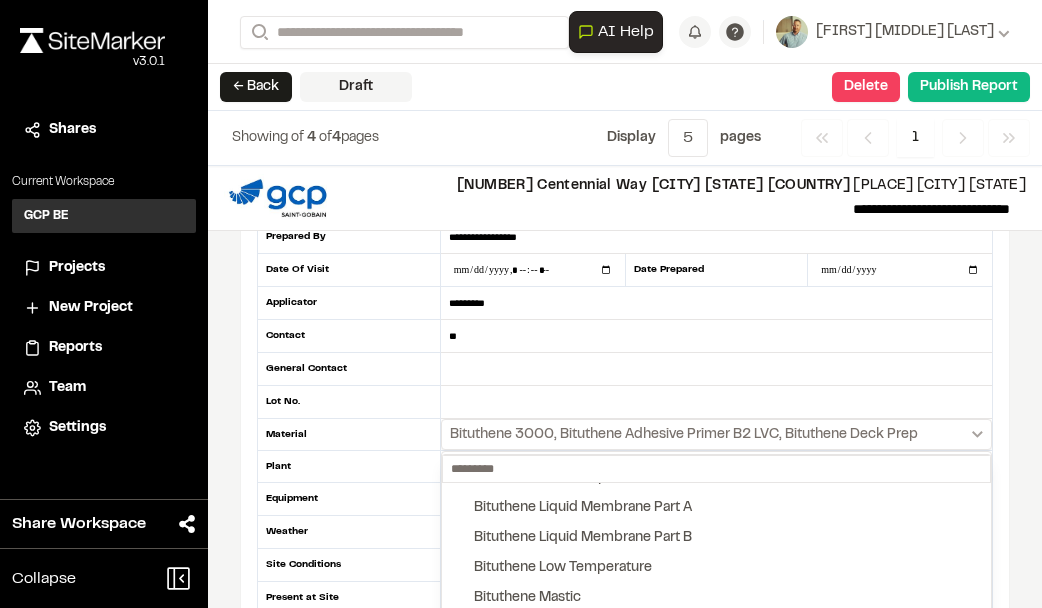 scroll, scrollTop: 300, scrollLeft: 0, axis: vertical 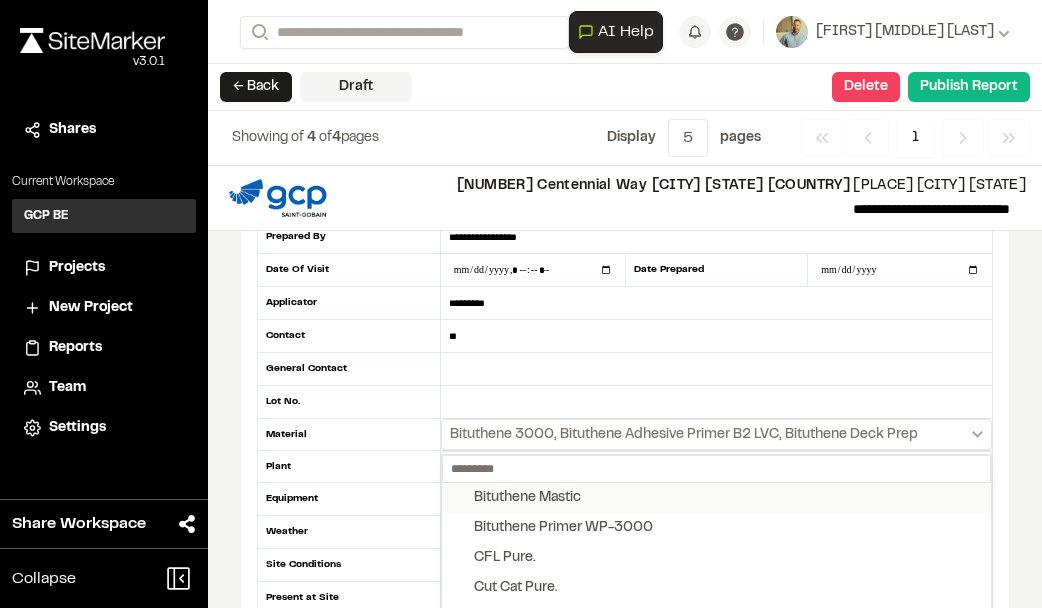 click on "Bituthene Mastic" at bounding box center (716, 498) 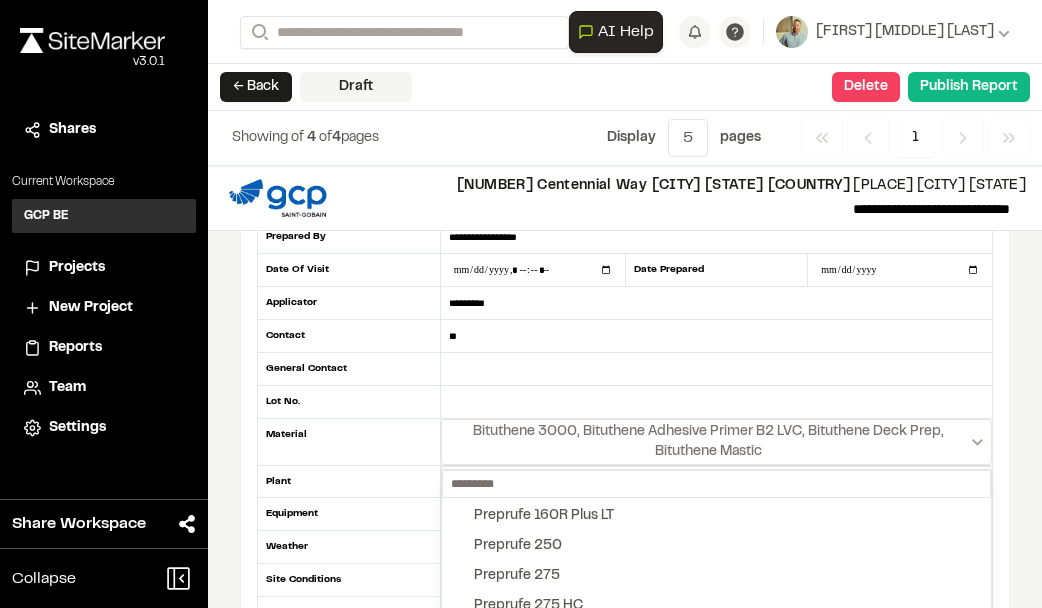 scroll, scrollTop: 2200, scrollLeft: 0, axis: vertical 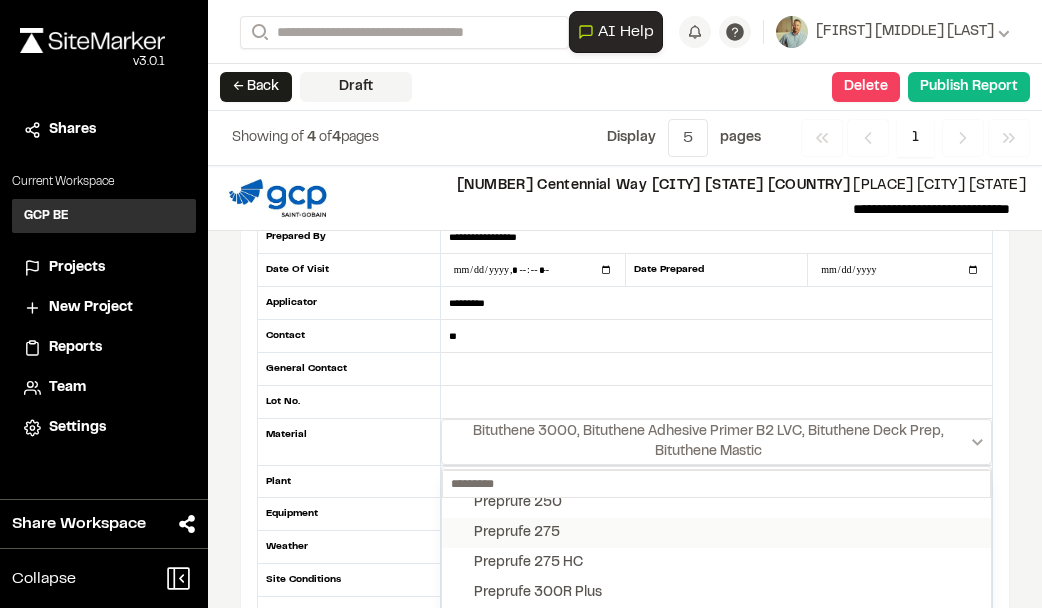 click on "Preprufe 275" at bounding box center (517, 533) 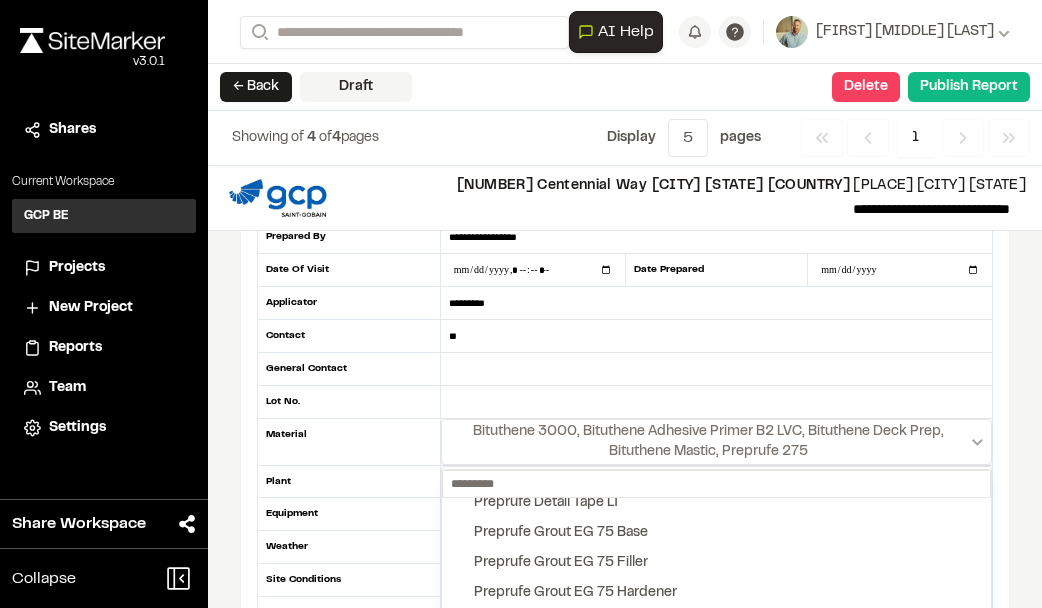 scroll, scrollTop: 2600, scrollLeft: 0, axis: vertical 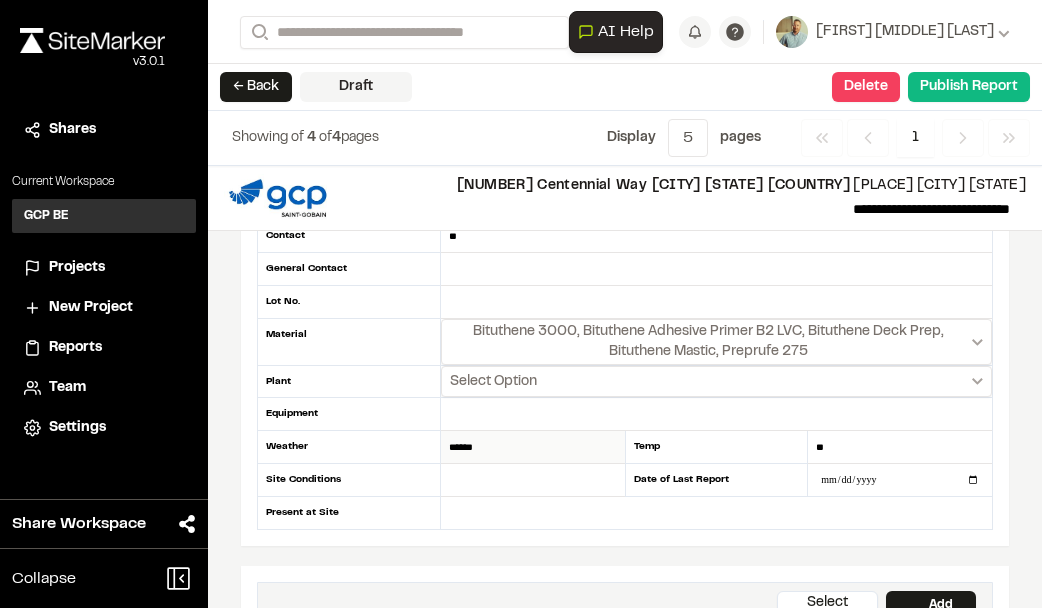 drag, startPoint x: 473, startPoint y: 439, endPoint x: 440, endPoint y: 437, distance: 33.06055 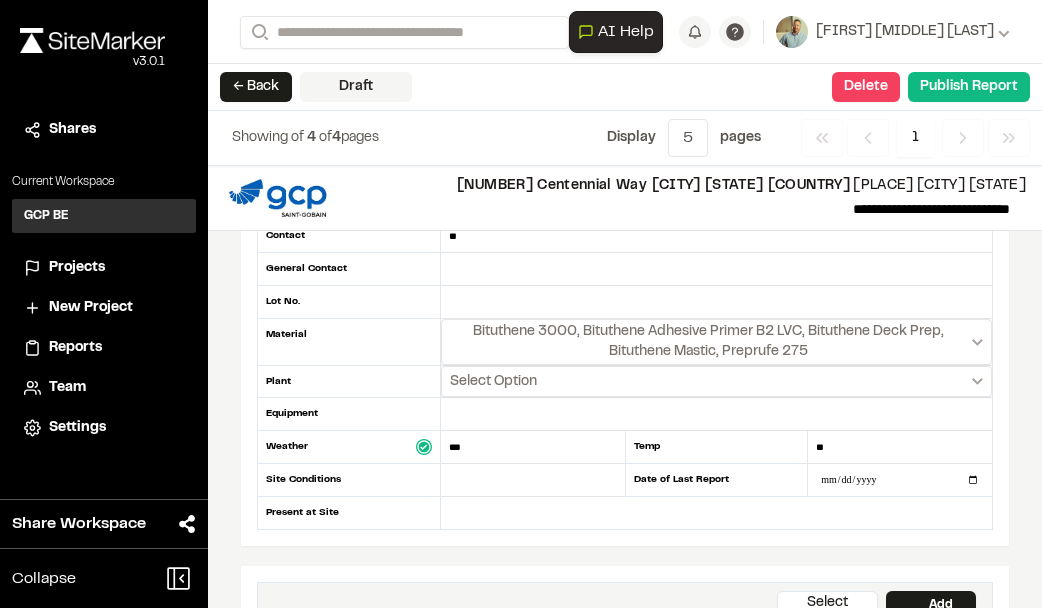 type on "***" 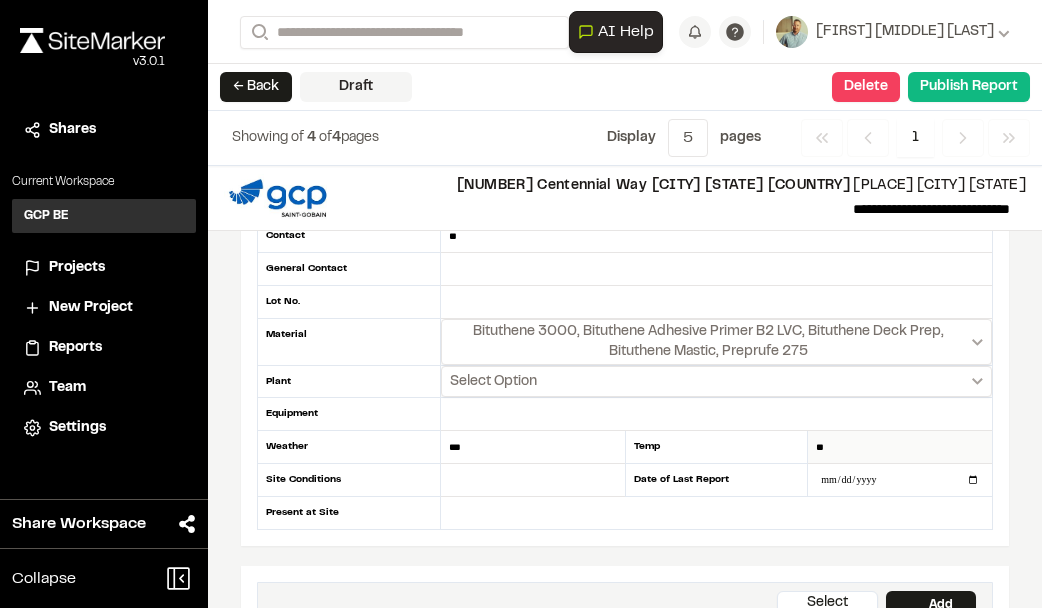 drag, startPoint x: 822, startPoint y: 441, endPoint x: 810, endPoint y: 440, distance: 12.0415945 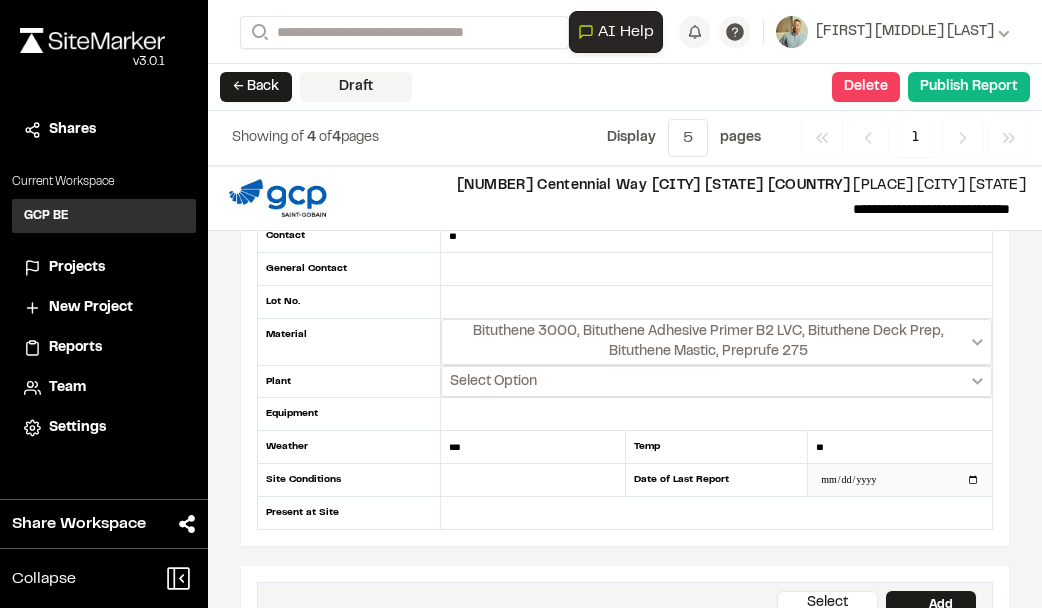 type on "**" 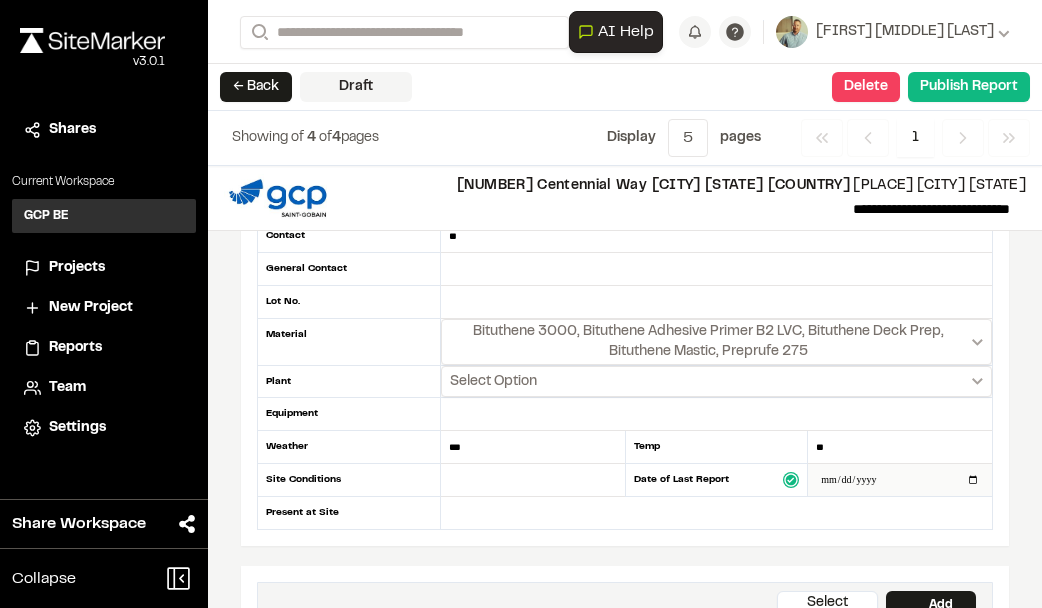 type on "**********" 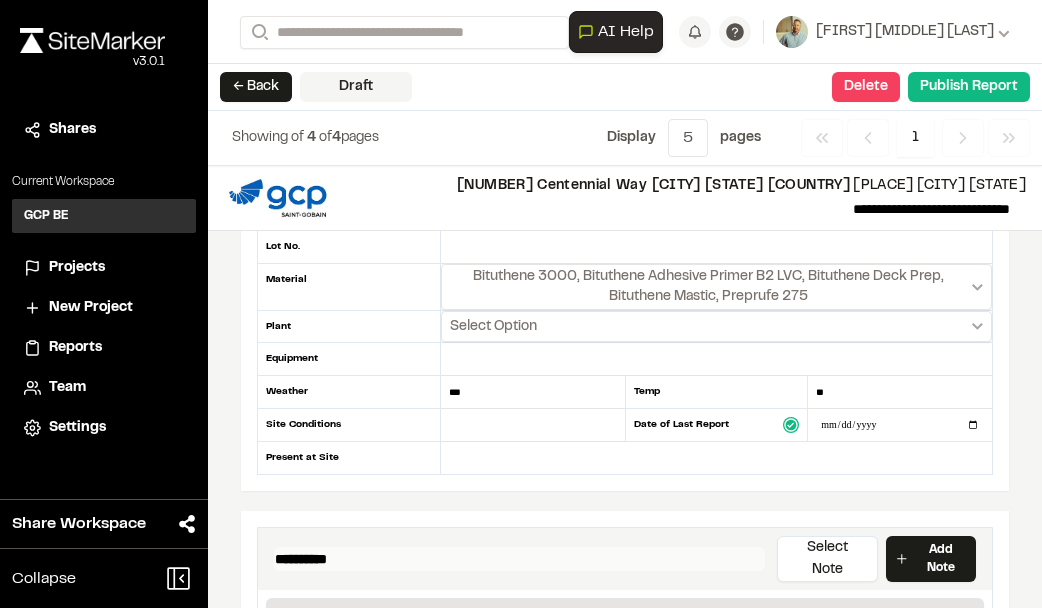 scroll, scrollTop: 300, scrollLeft: 0, axis: vertical 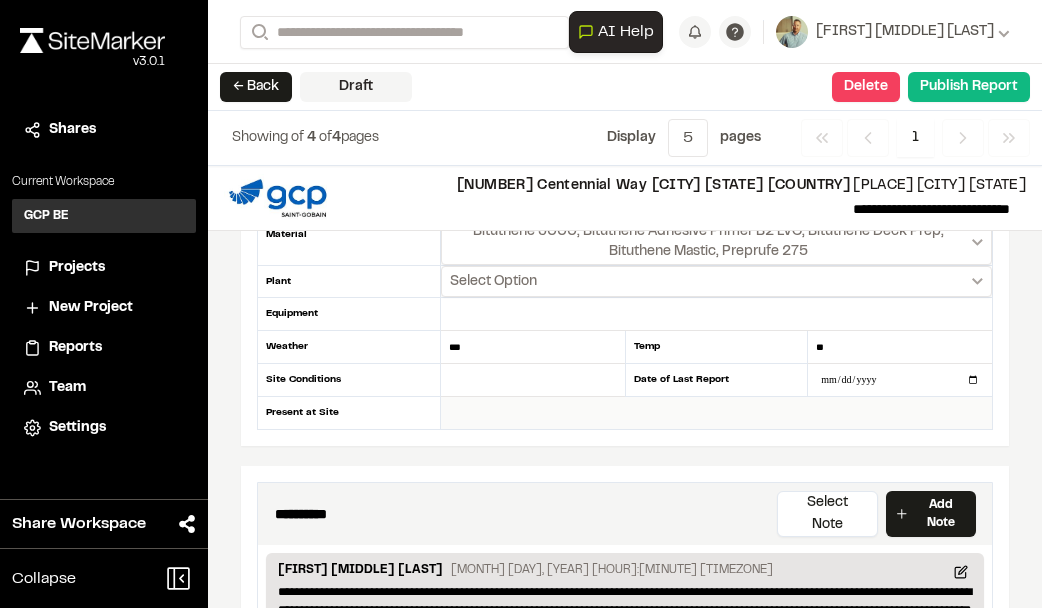 click at bounding box center [716, 413] 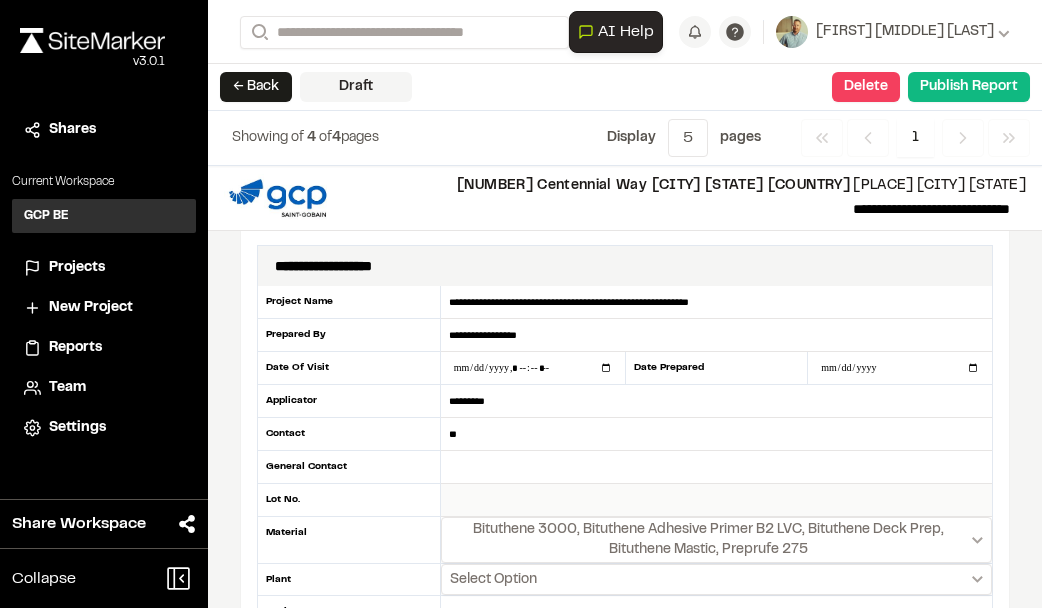 scroll, scrollTop: 0, scrollLeft: 0, axis: both 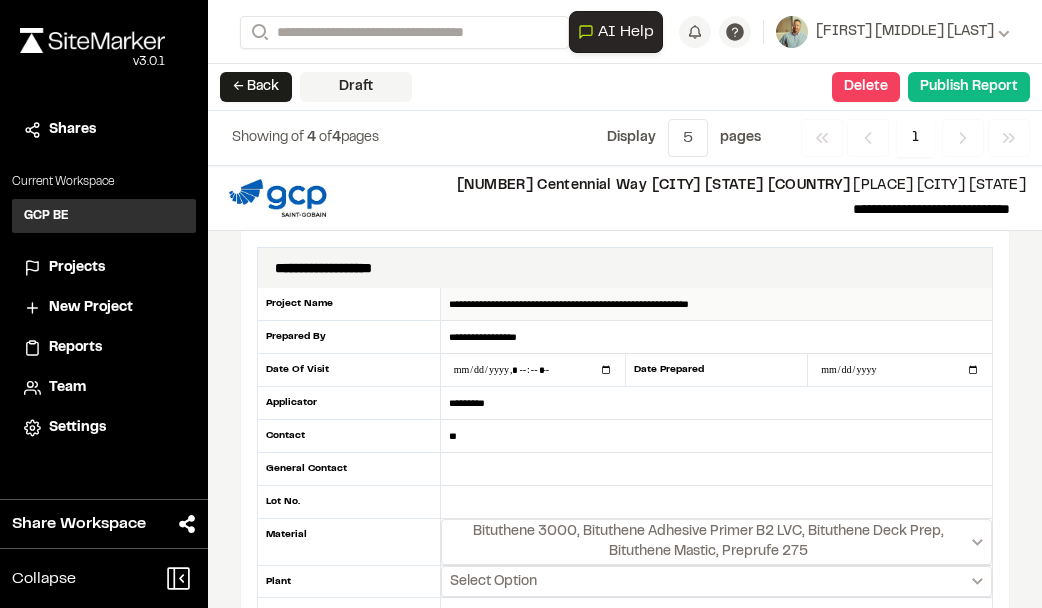 type on "**********" 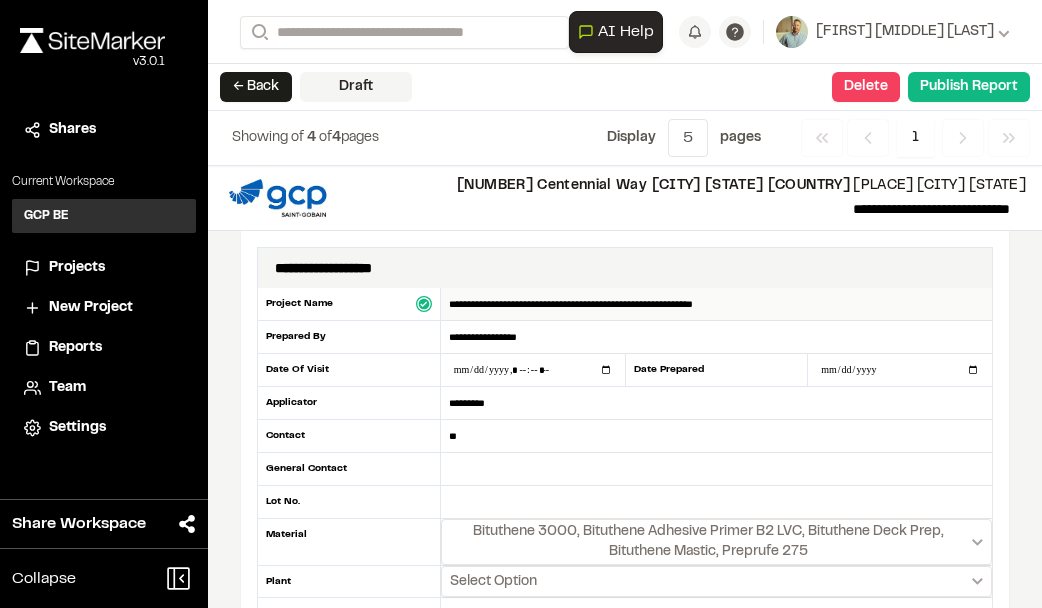 click on "**********" at bounding box center (716, 304) 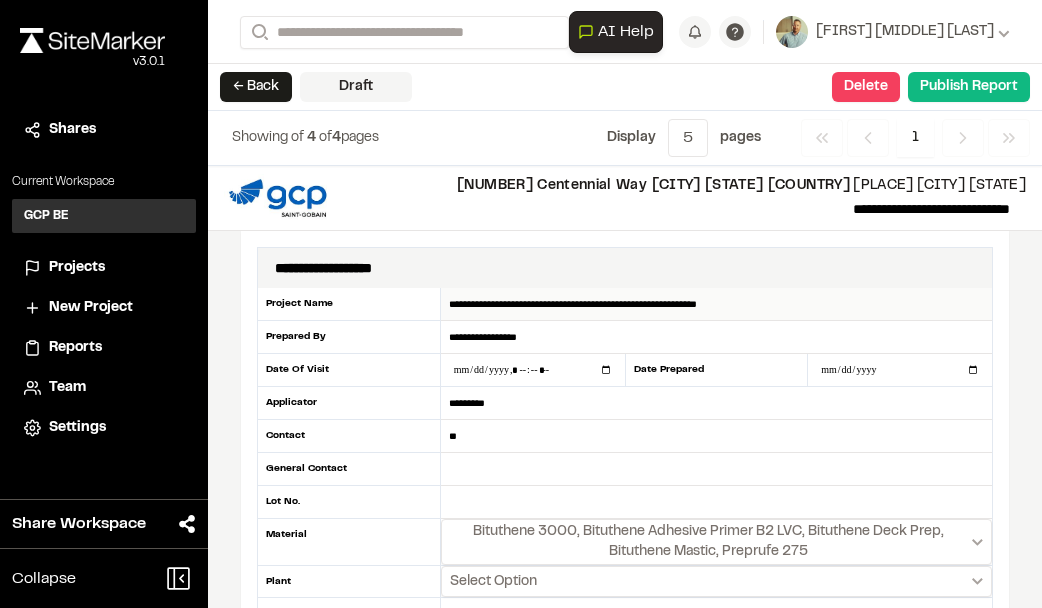 drag, startPoint x: 748, startPoint y: 301, endPoint x: 686, endPoint y: 304, distance: 62.072536 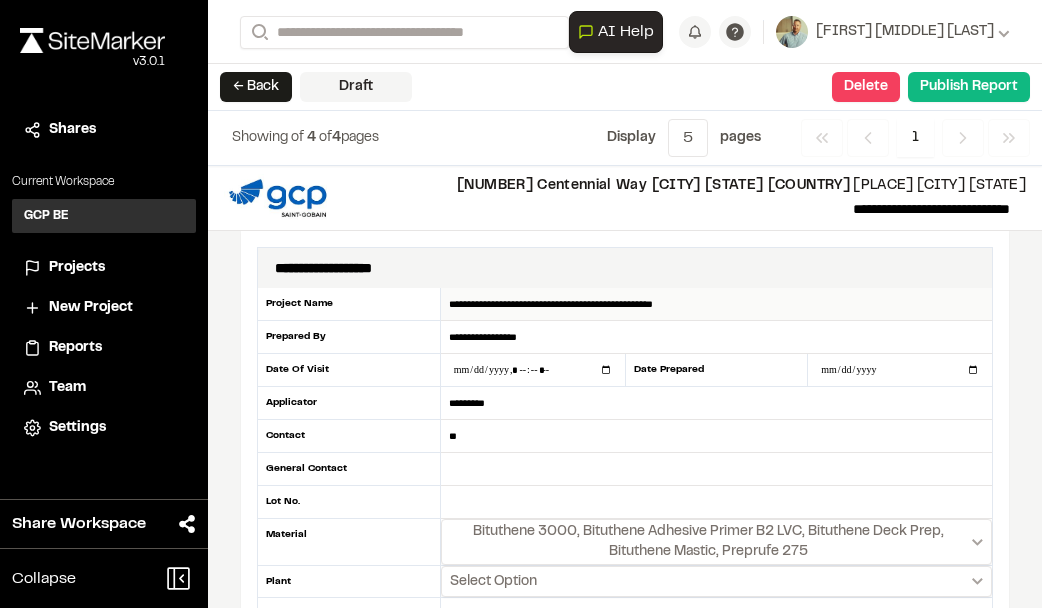 click on "**********" at bounding box center [716, 304] 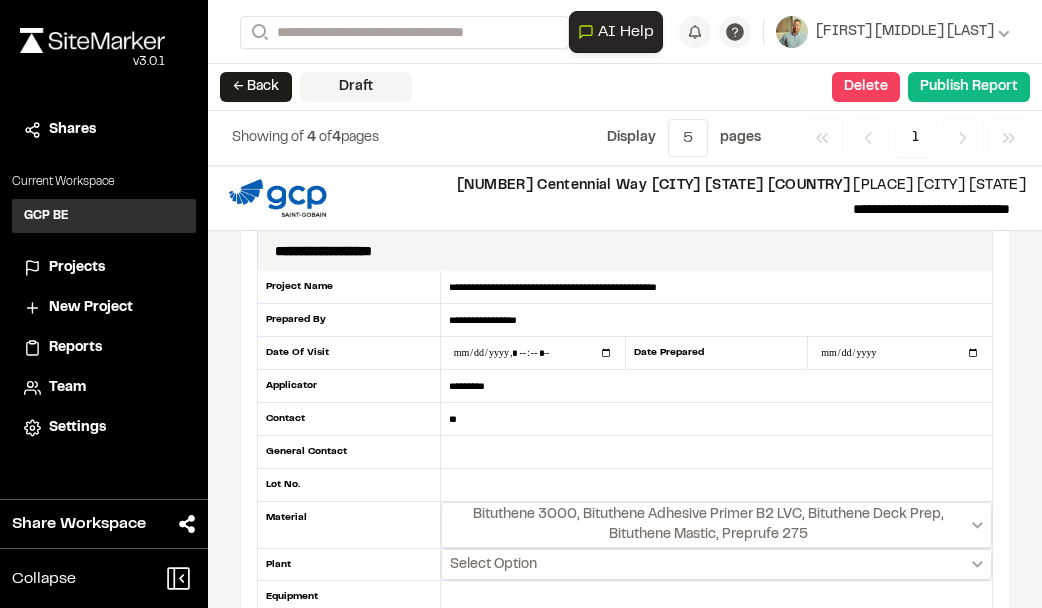 scroll, scrollTop: 0, scrollLeft: 0, axis: both 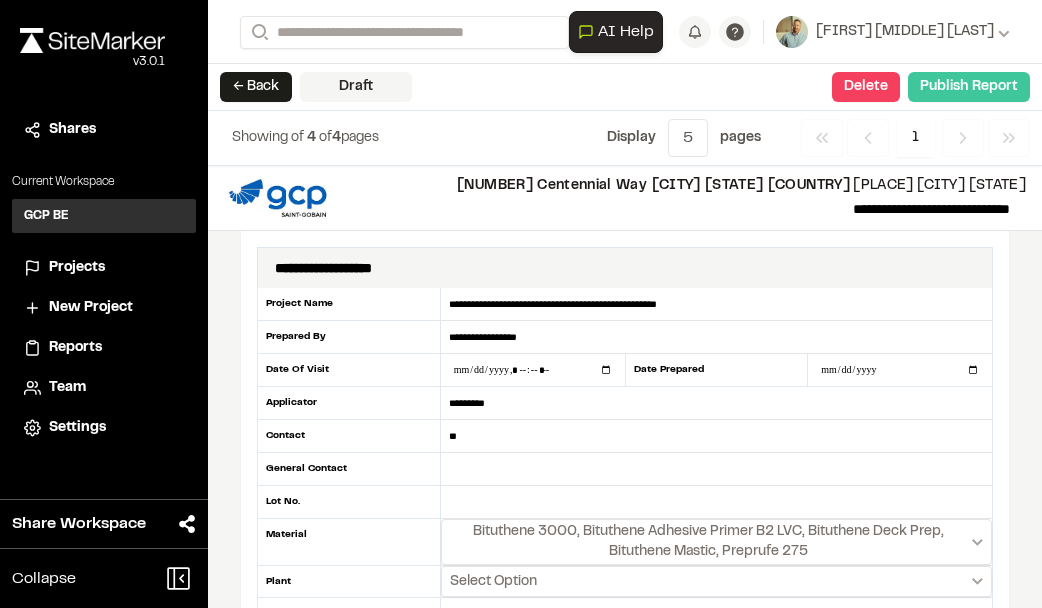 type on "**********" 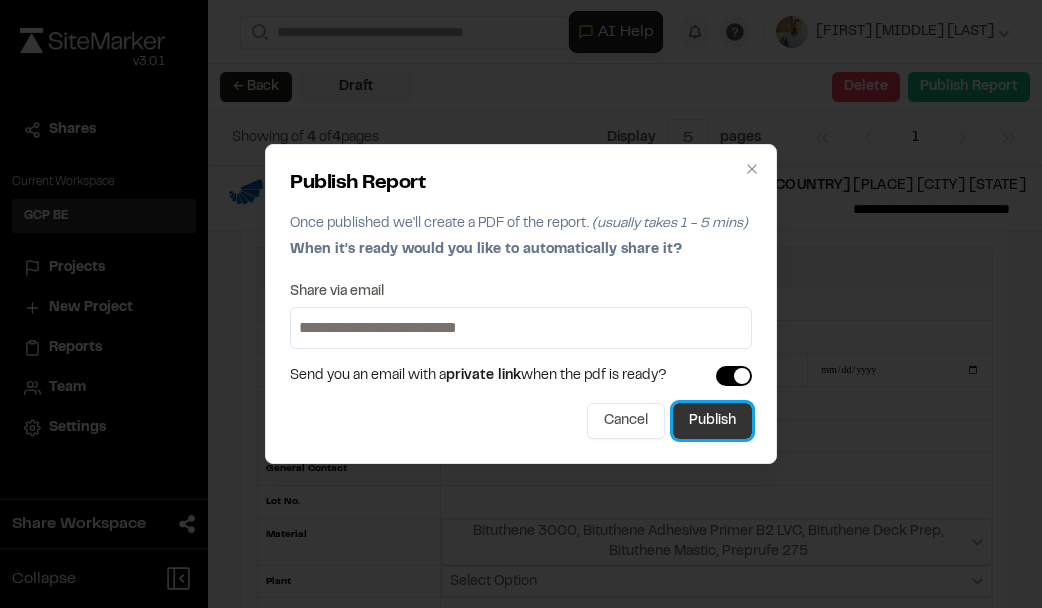 click on "Publish" at bounding box center (712, 421) 